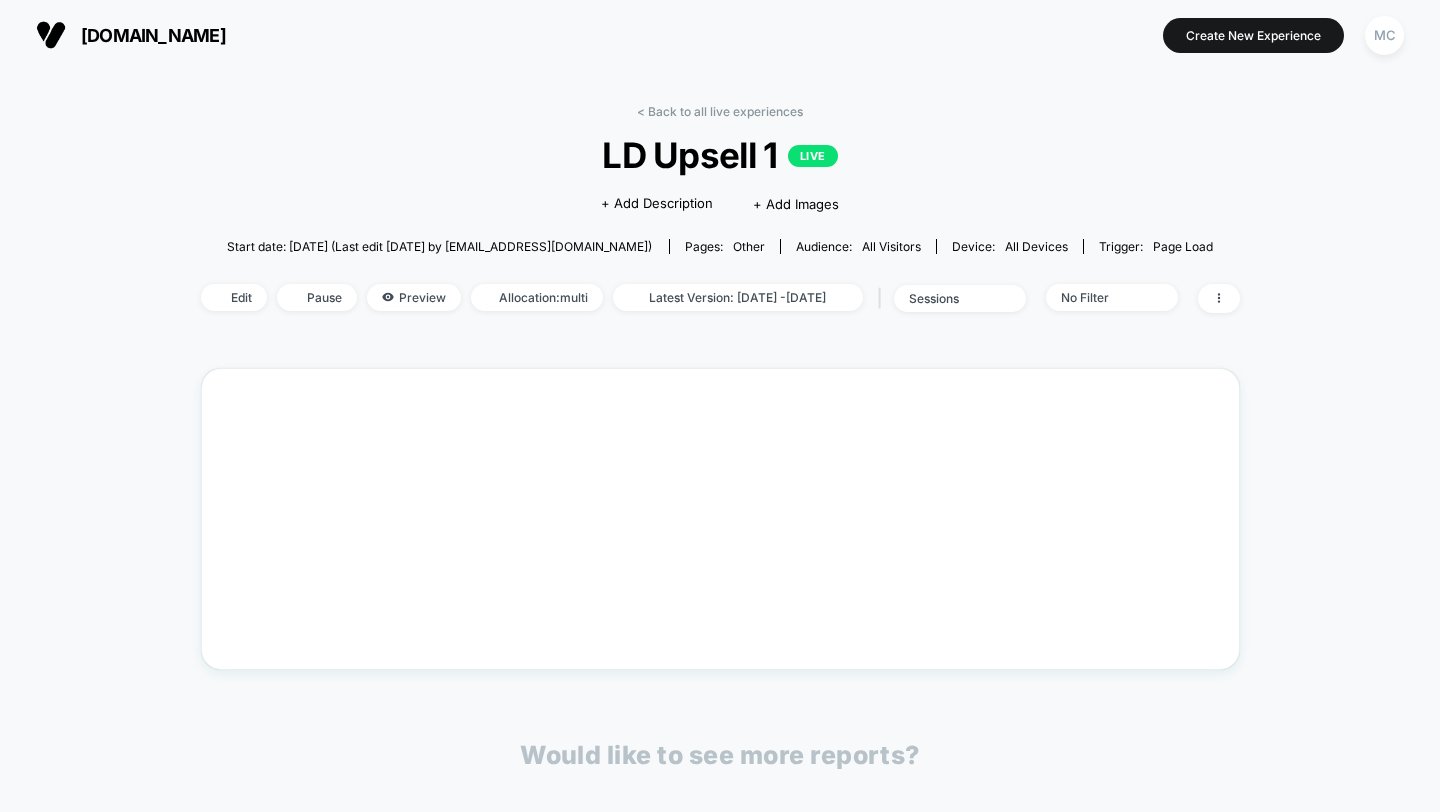 scroll, scrollTop: 0, scrollLeft: 0, axis: both 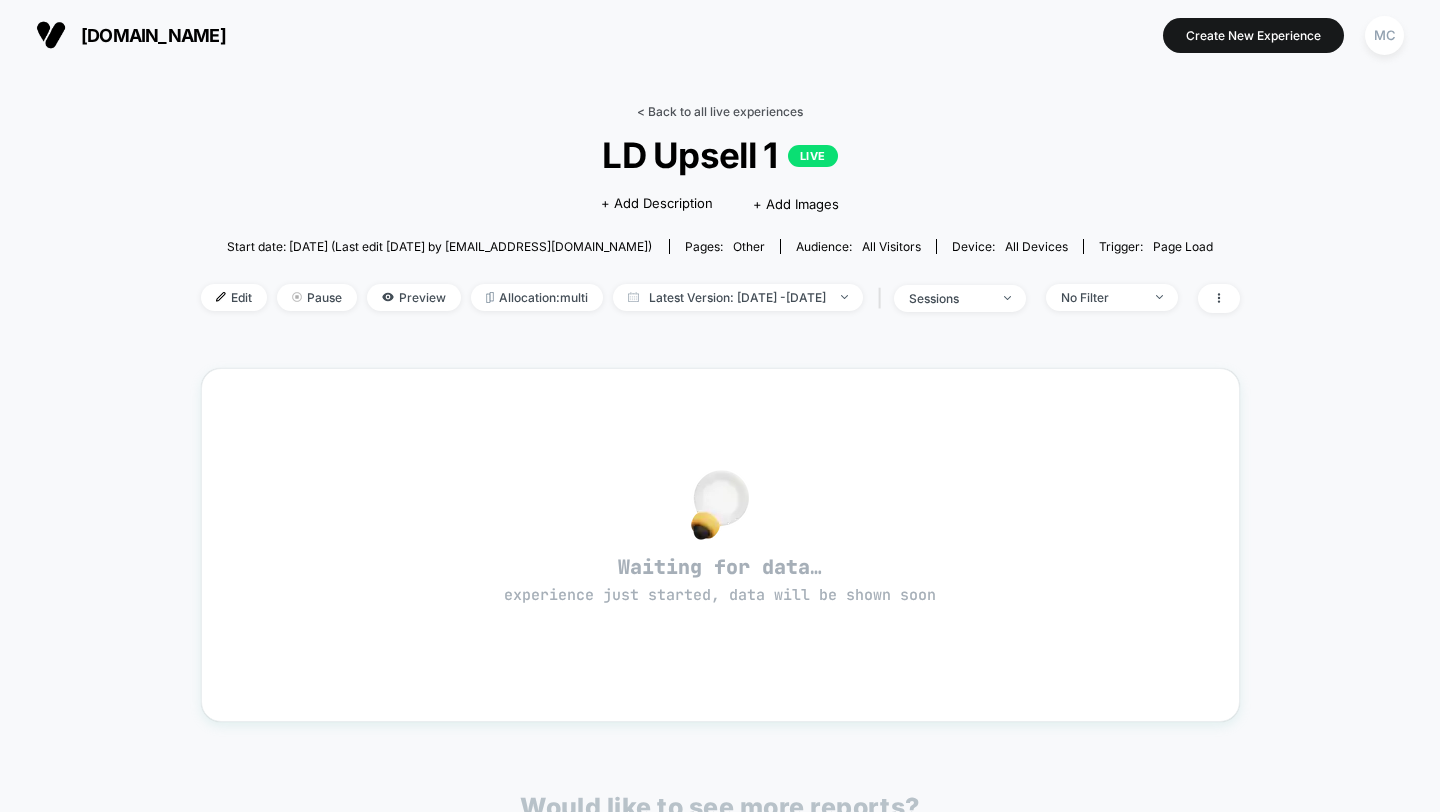 click on "< Back to all live experiences" at bounding box center (720, 111) 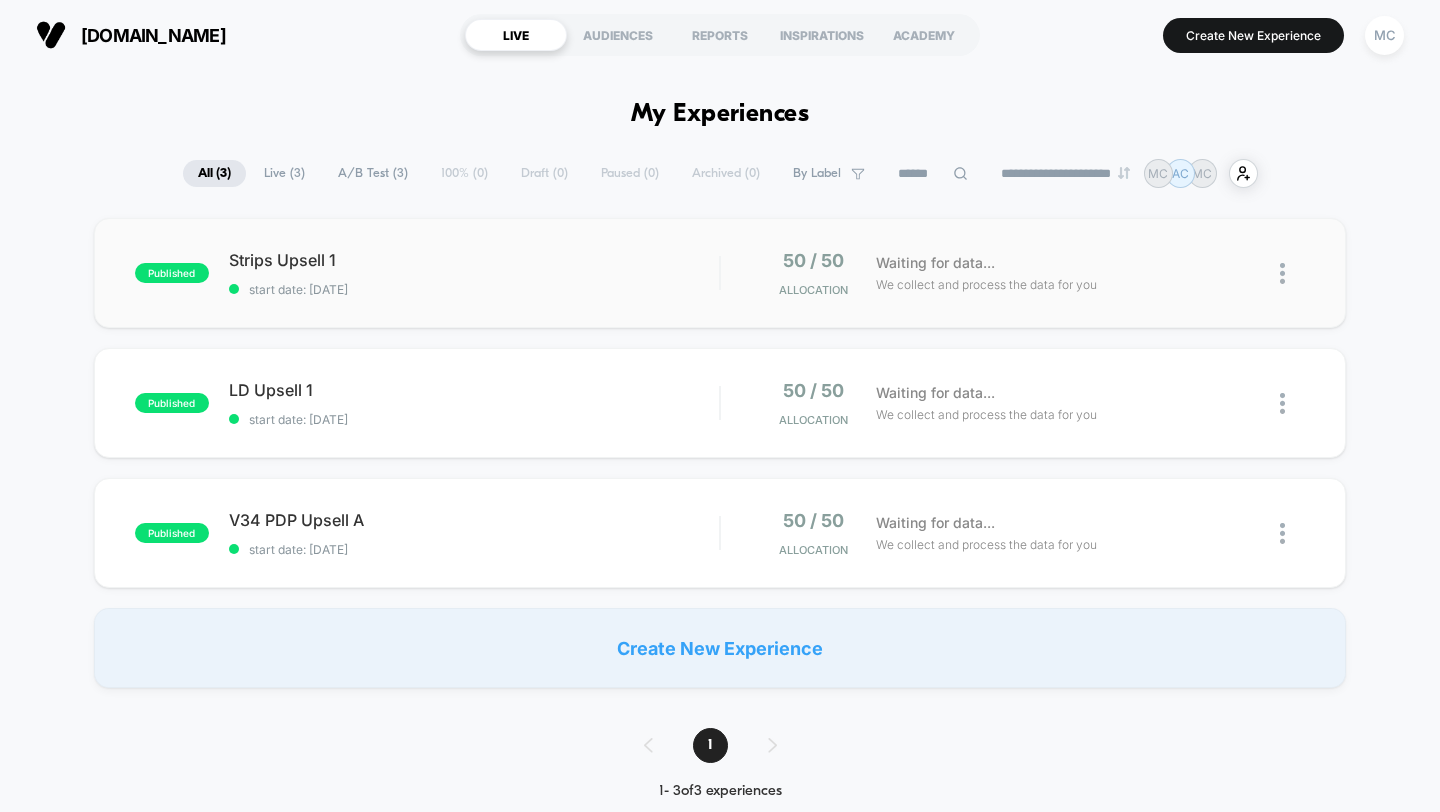 scroll, scrollTop: 0, scrollLeft: 0, axis: both 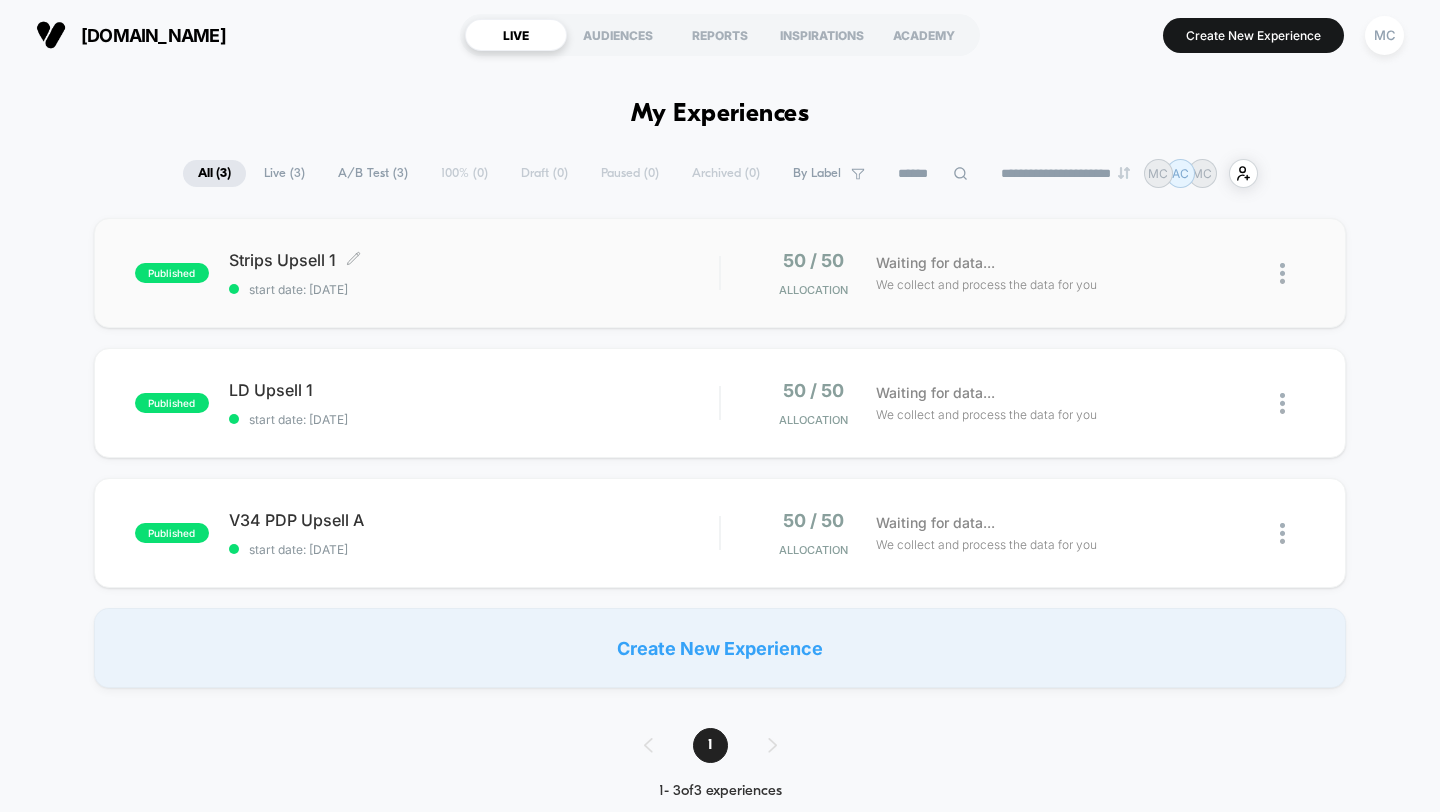 click on "Strips Upsell 1 Click to edit experience details Click to edit experience details start date: [DATE]" at bounding box center (474, 273) 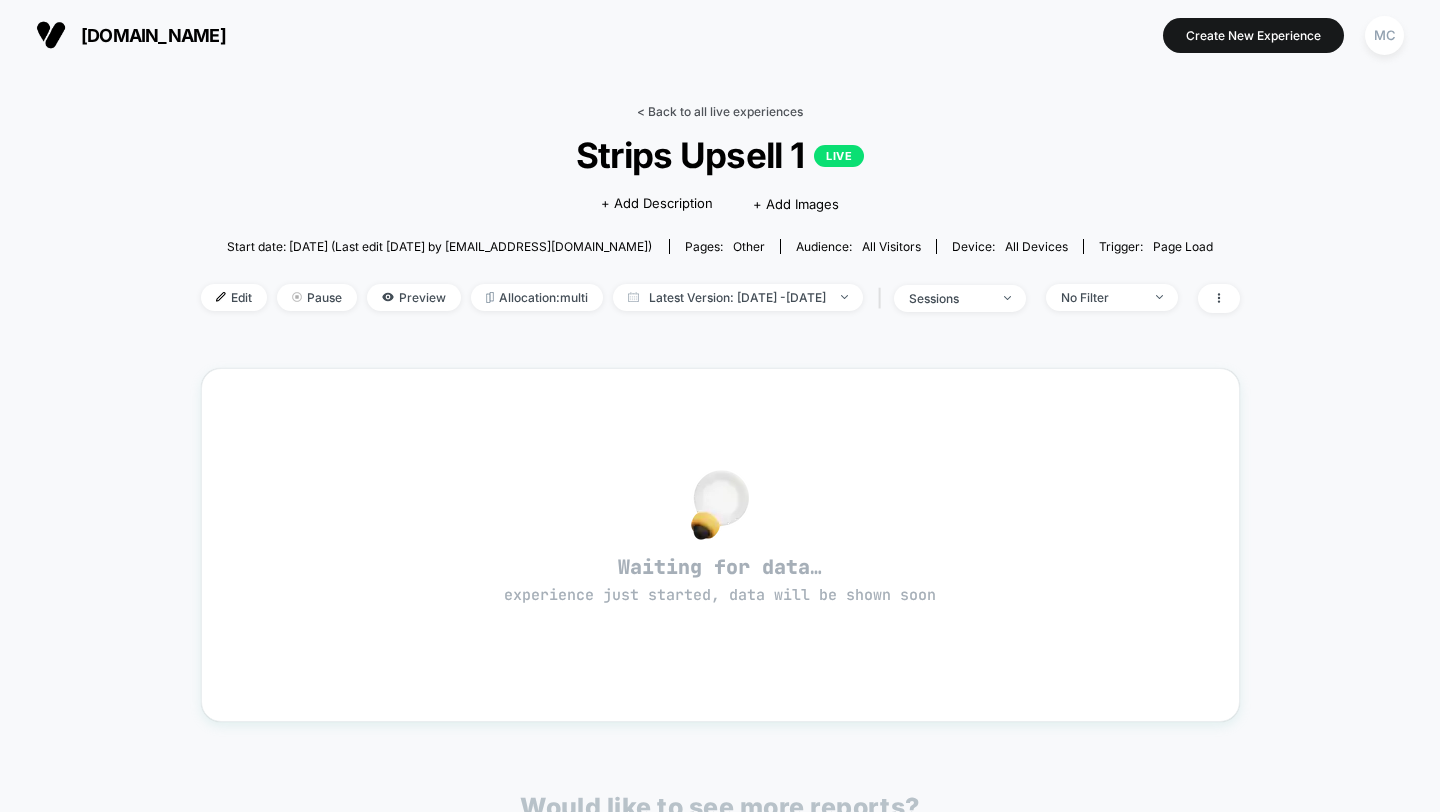 click on "< Back to all live experiences" at bounding box center [720, 111] 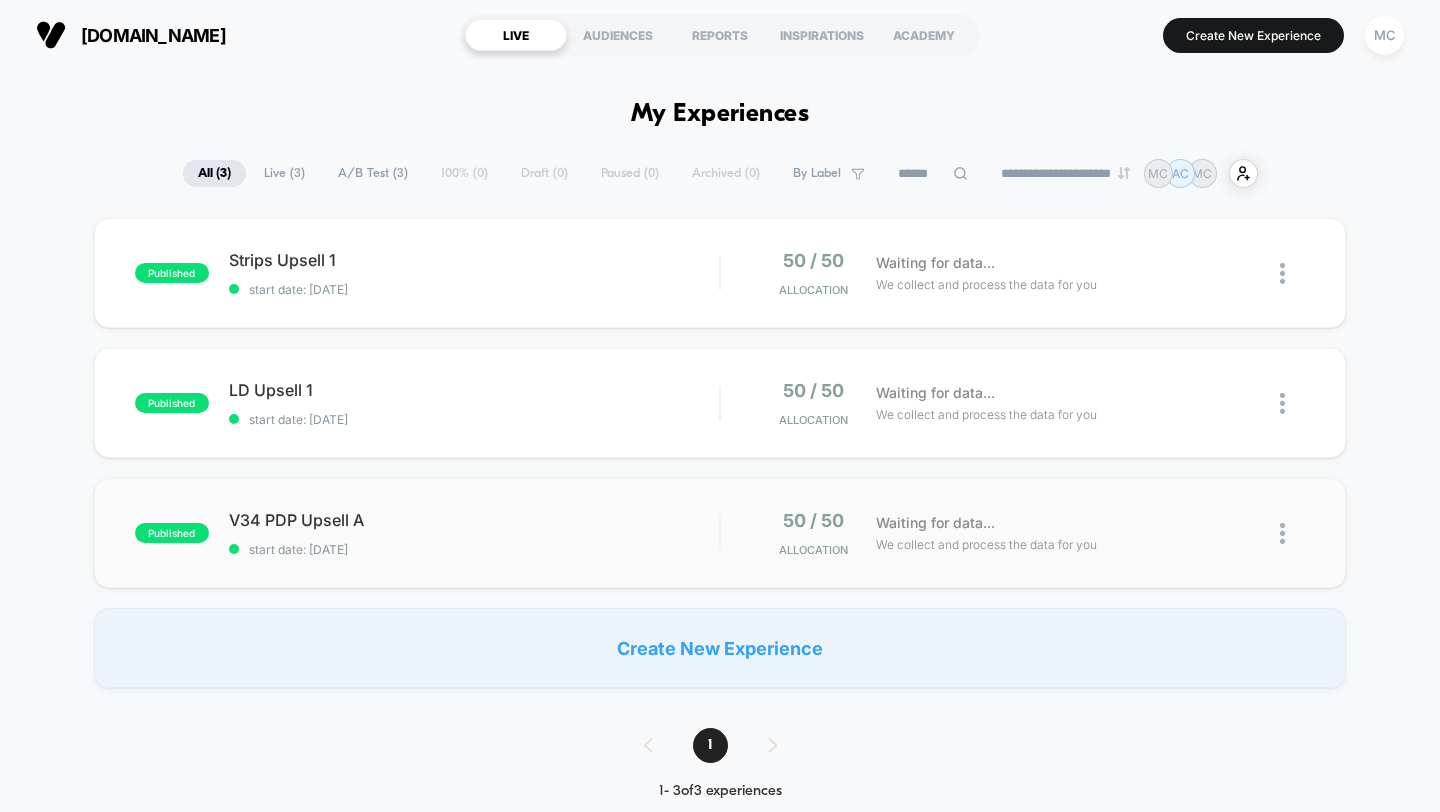 scroll, scrollTop: 0, scrollLeft: 0, axis: both 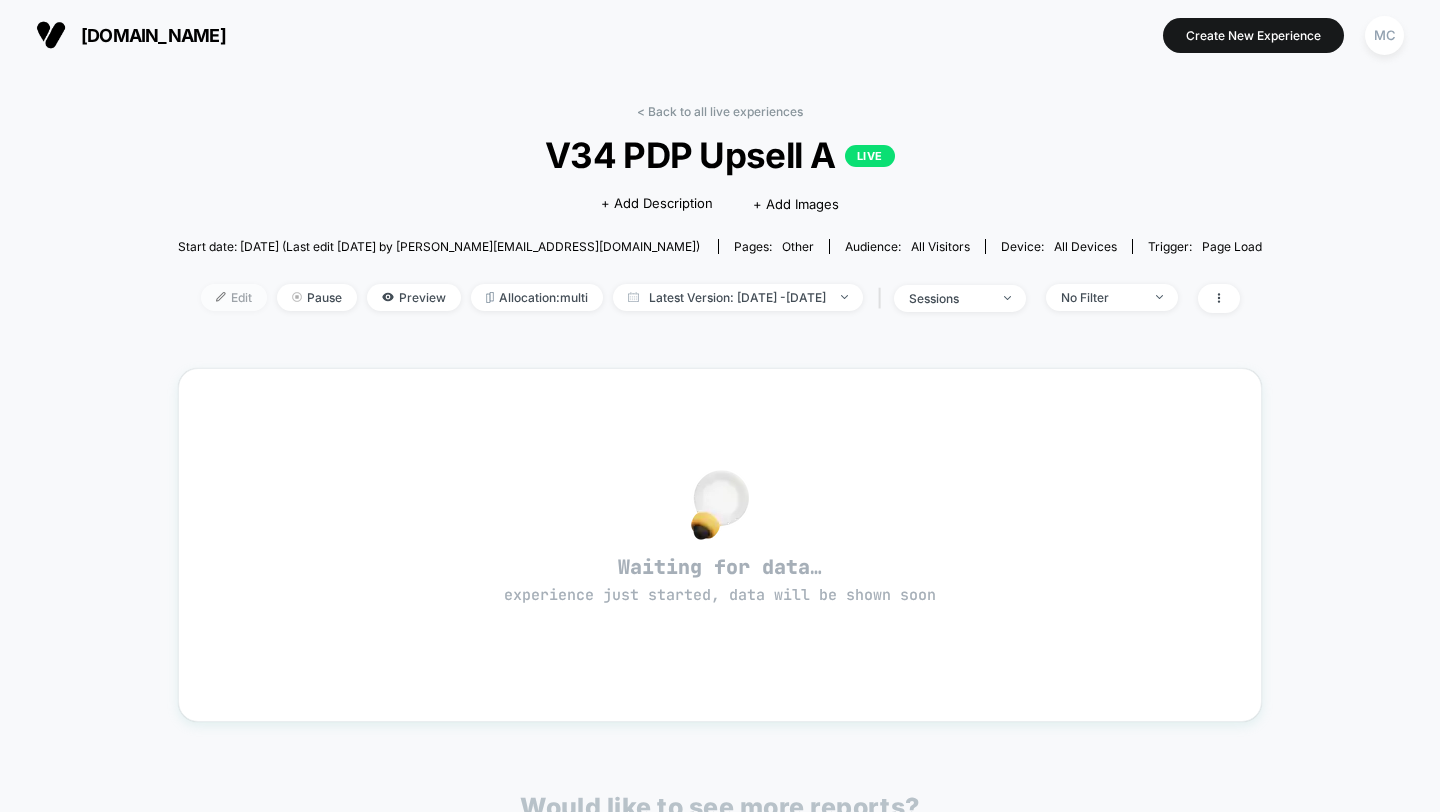 click on "Edit" at bounding box center (234, 297) 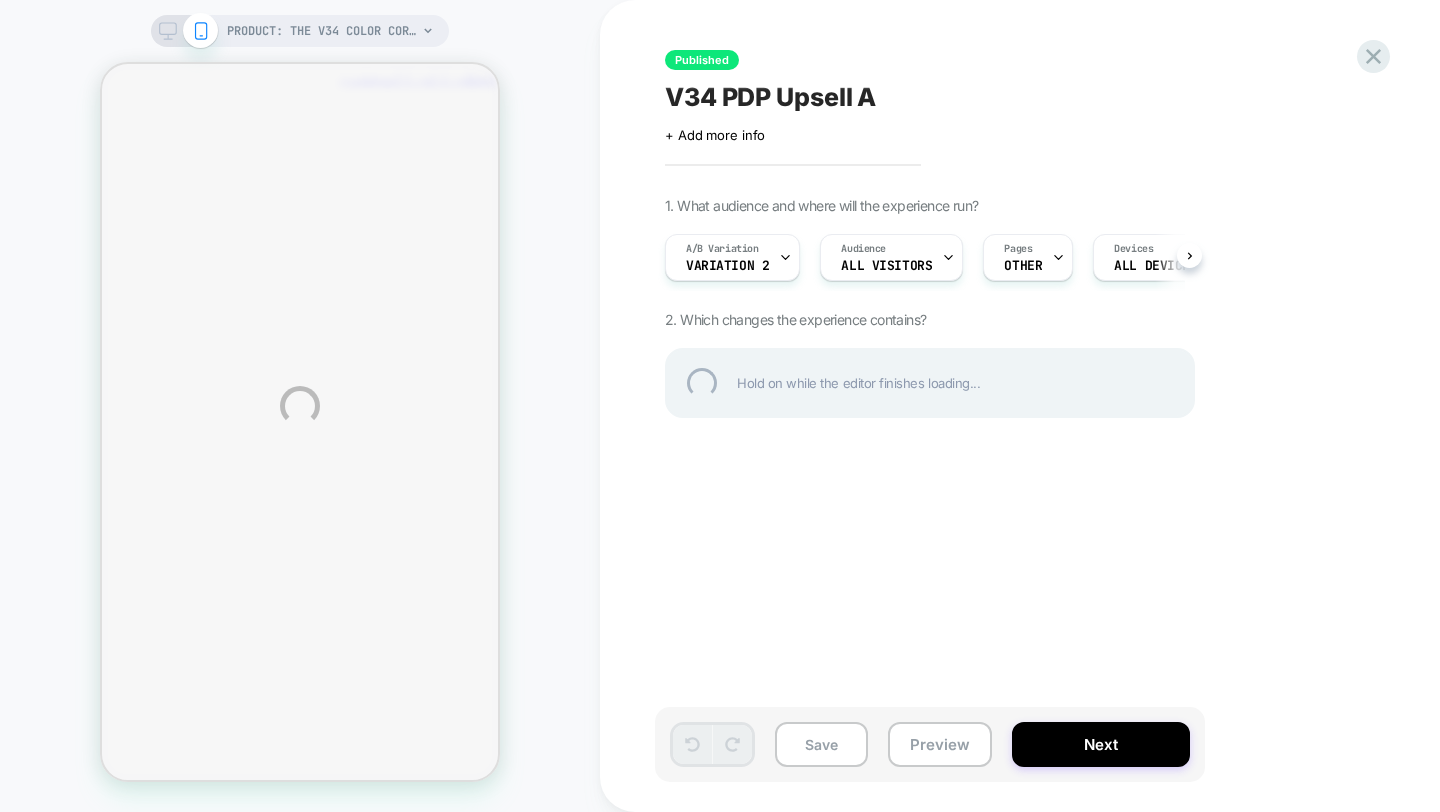scroll, scrollTop: 0, scrollLeft: 0, axis: both 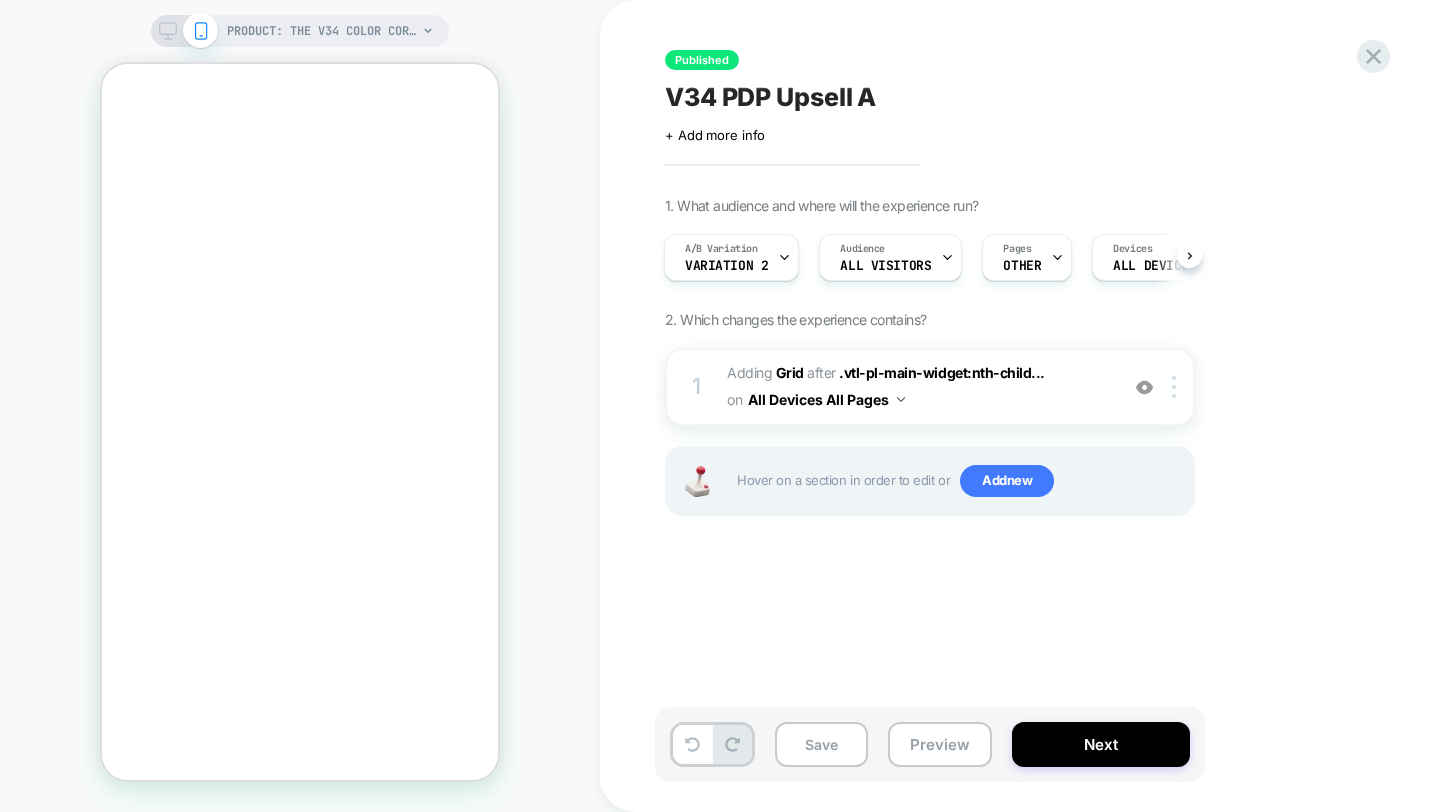 click at bounding box center [300, 43391] 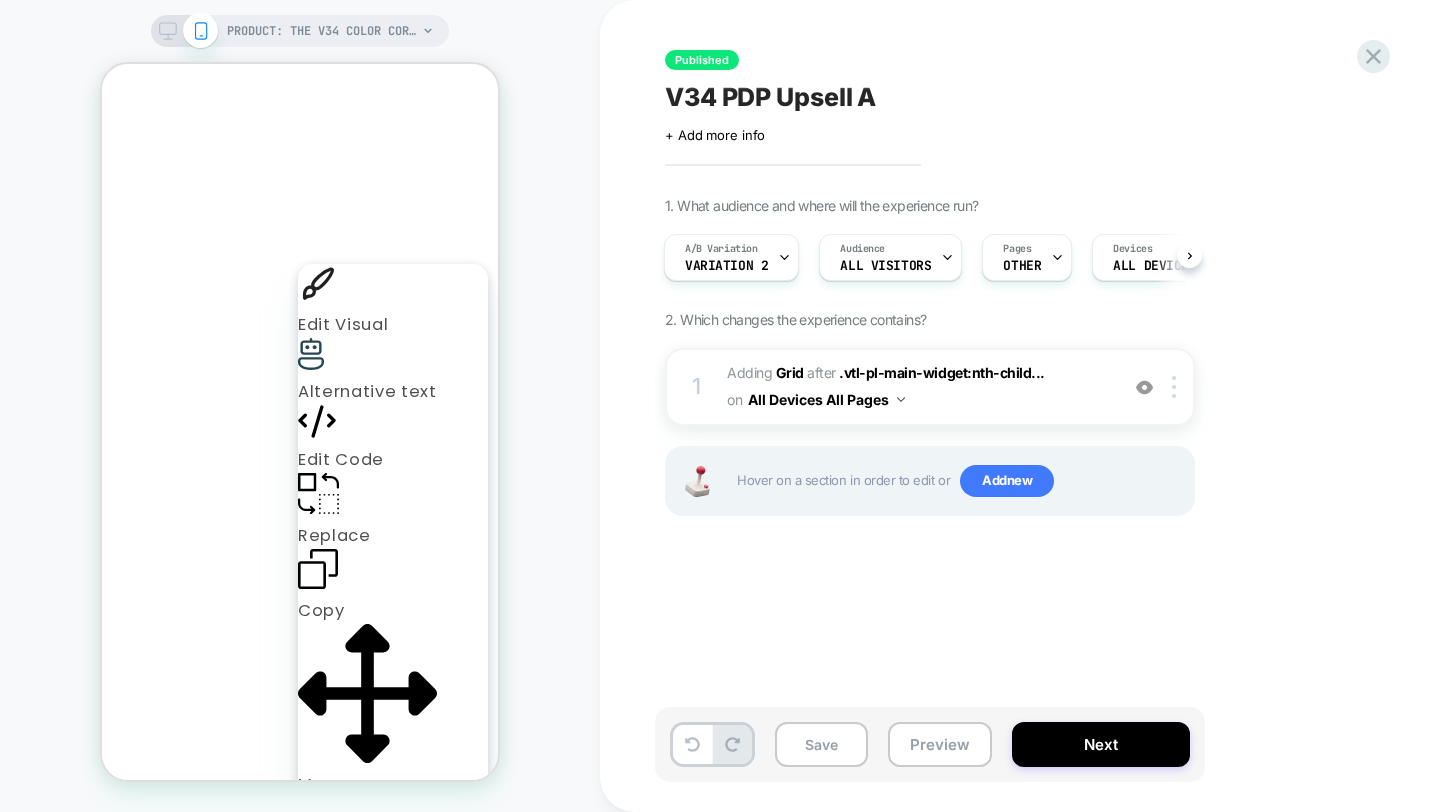 scroll, scrollTop: 0, scrollLeft: -311, axis: horizontal 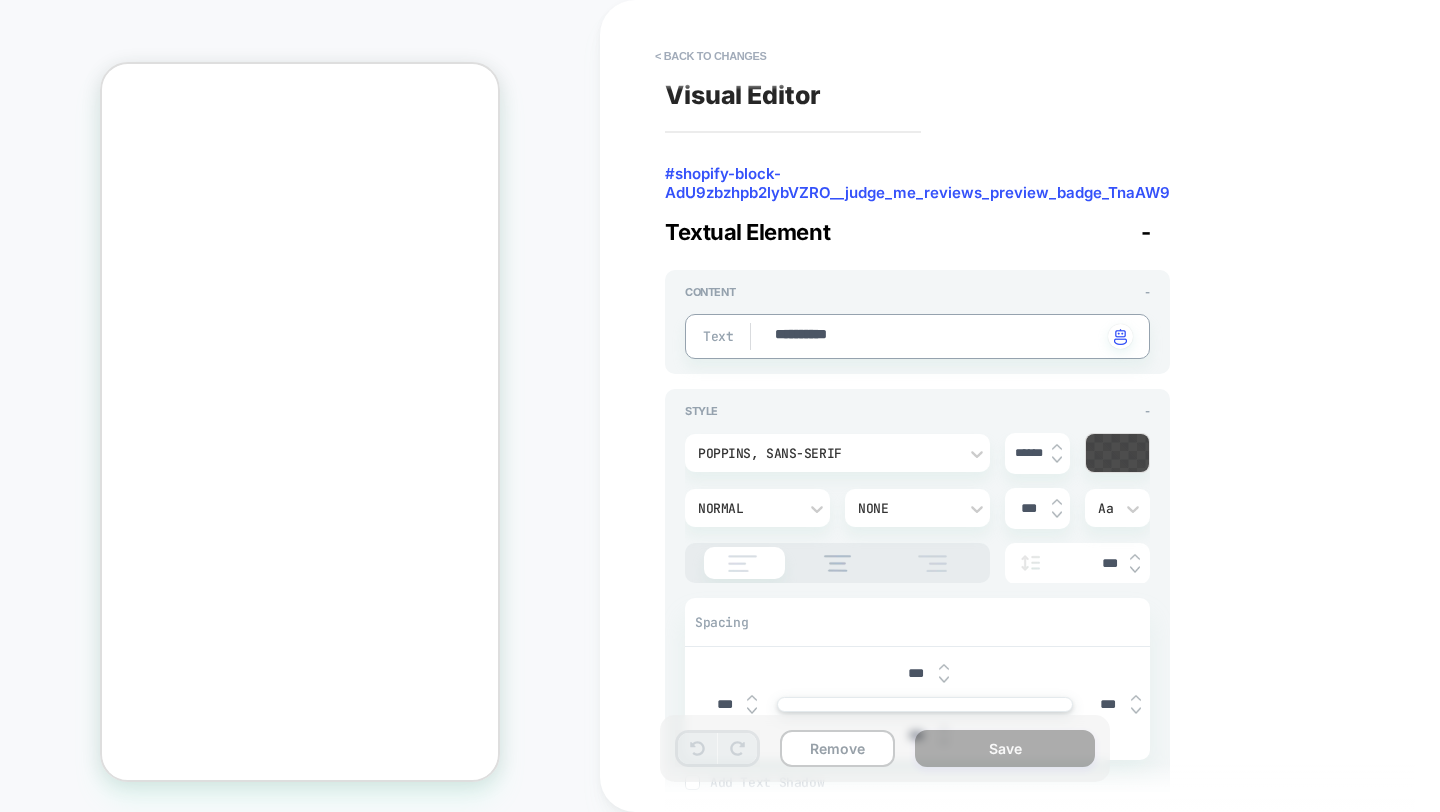 type on "*" 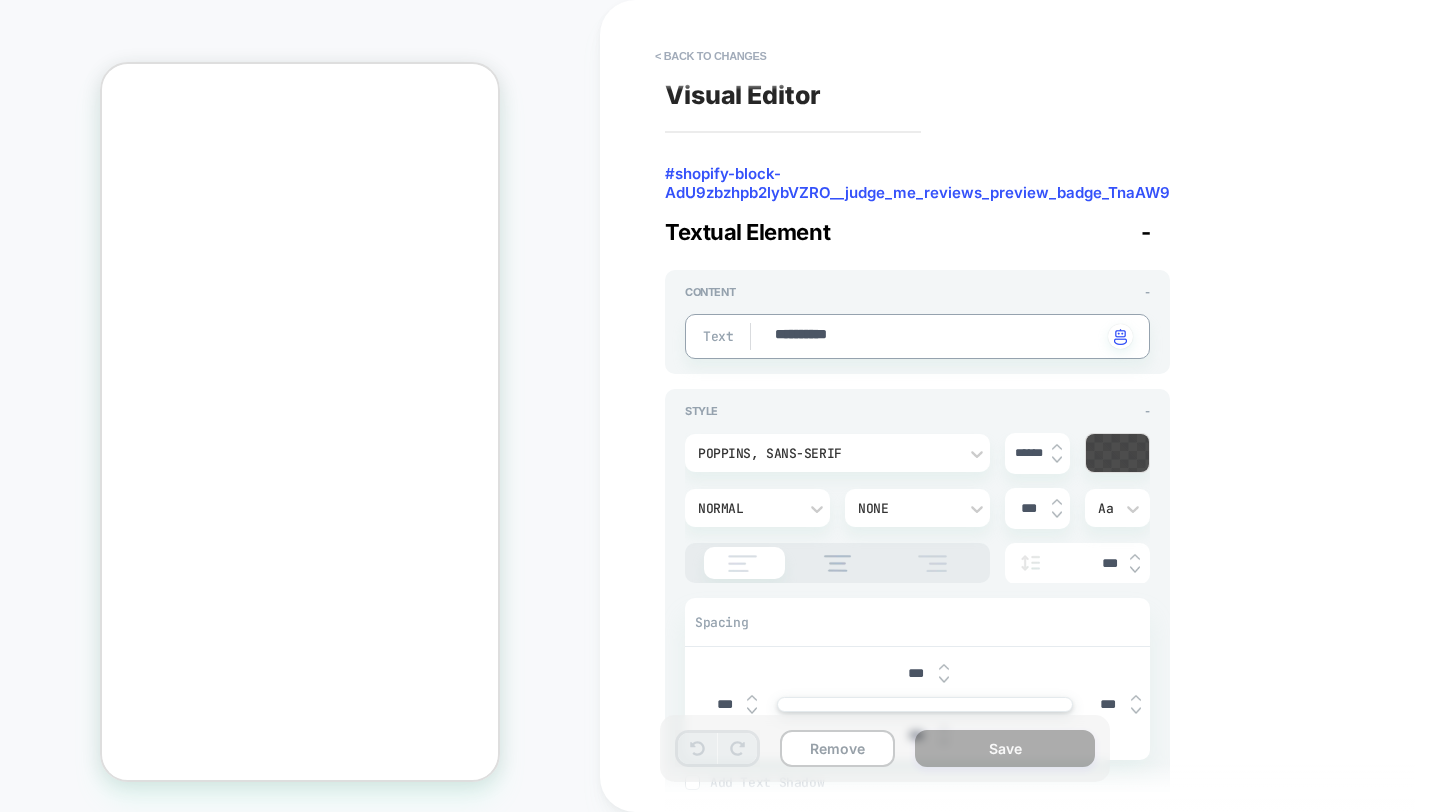 type on "**********" 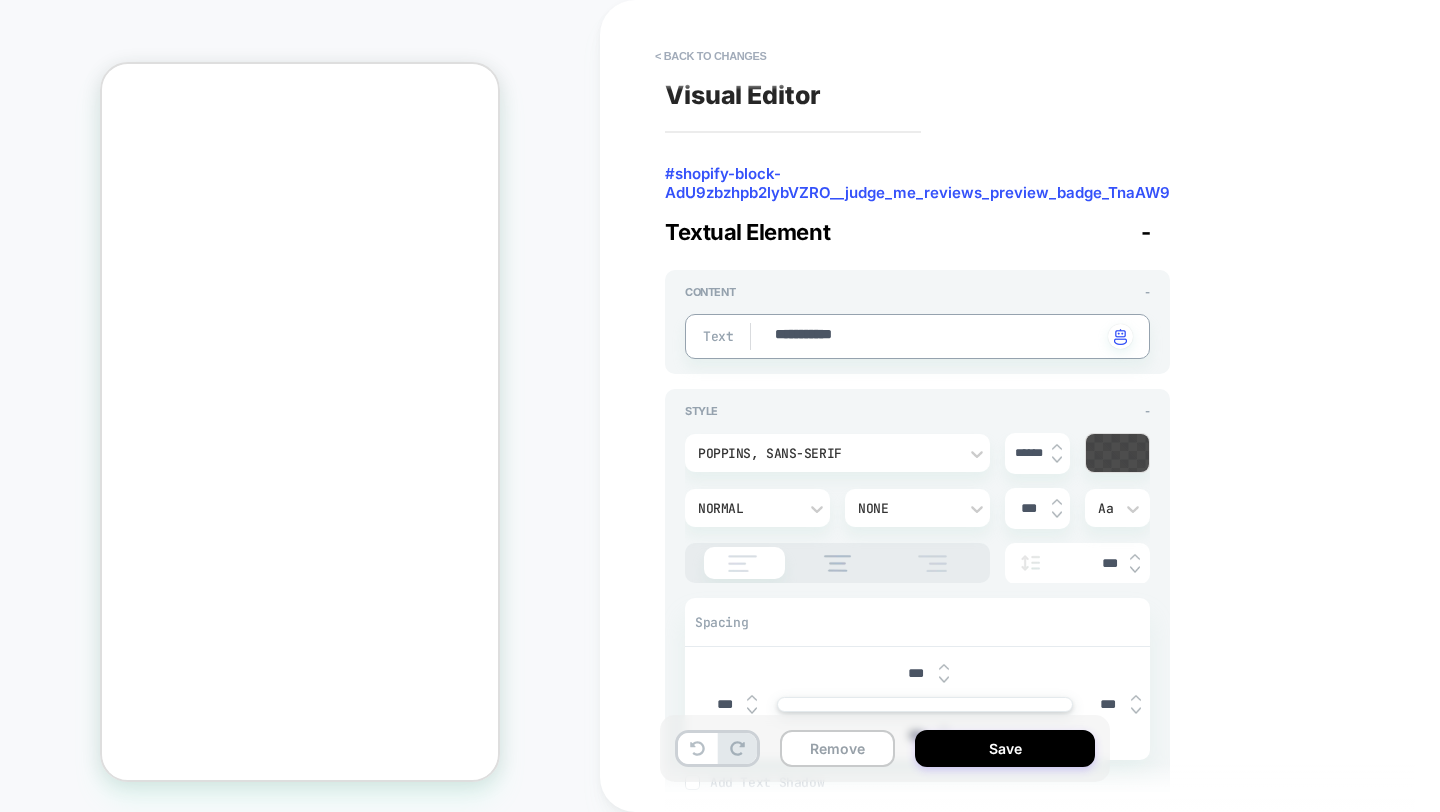 scroll, scrollTop: 0, scrollLeft: 0, axis: both 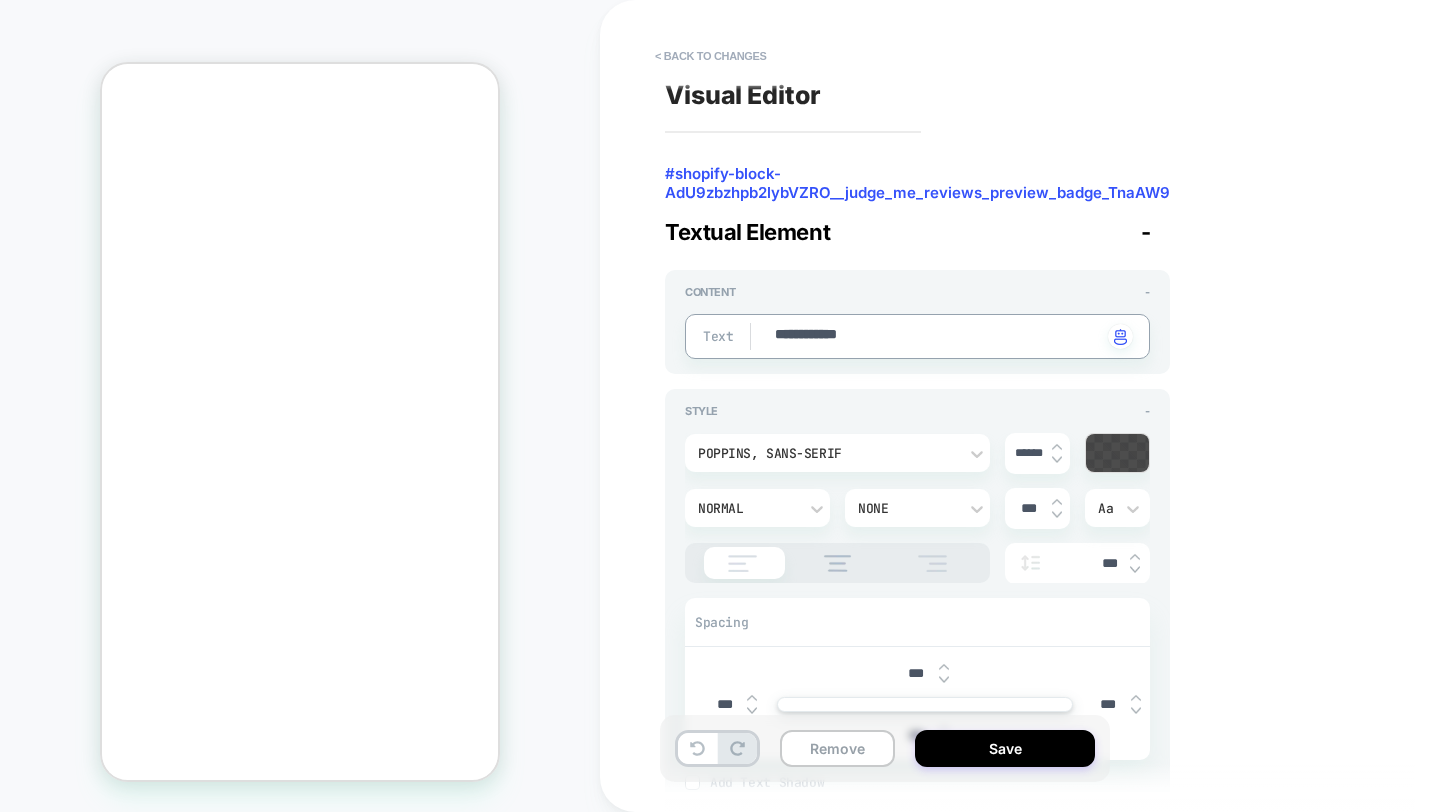 type on "*" 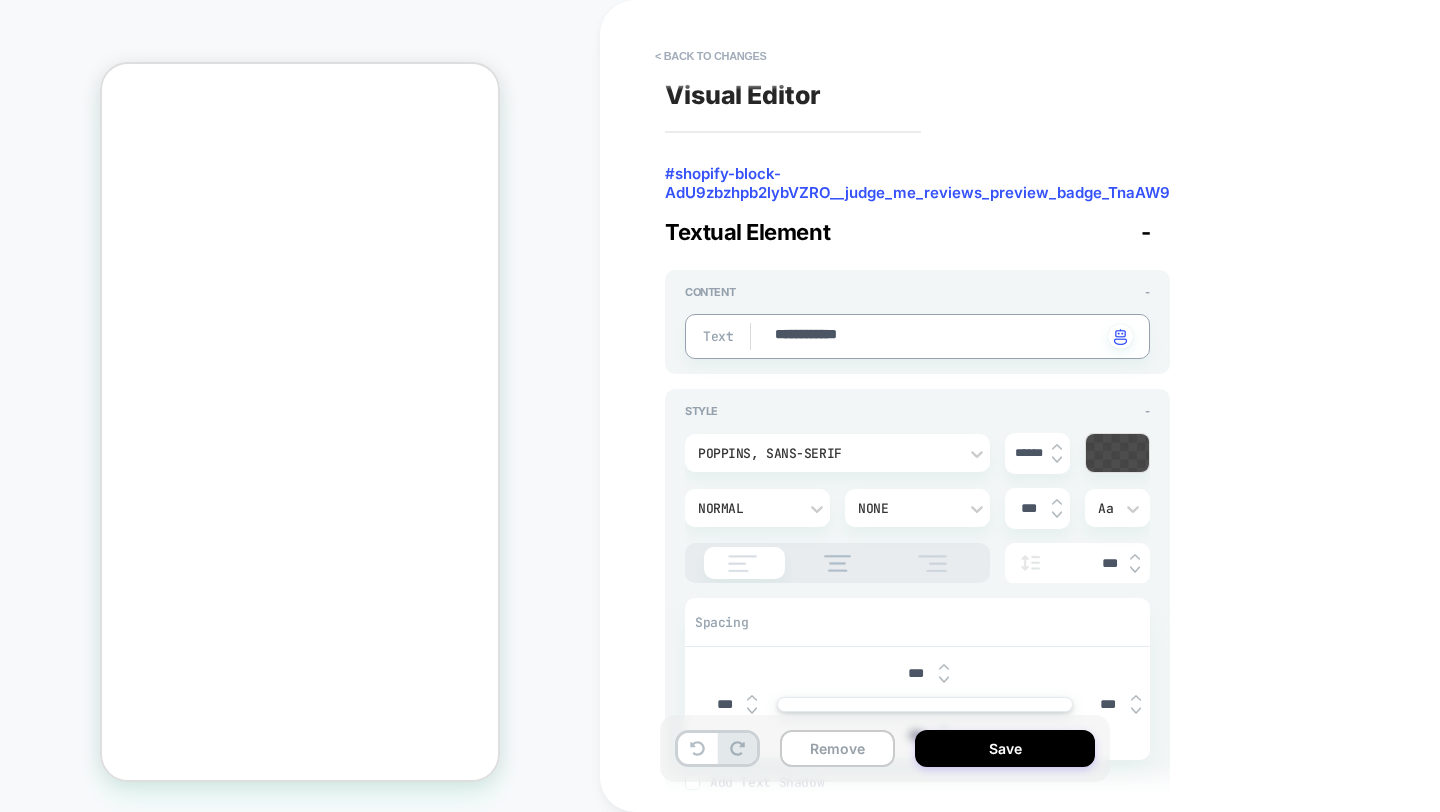 type on "**********" 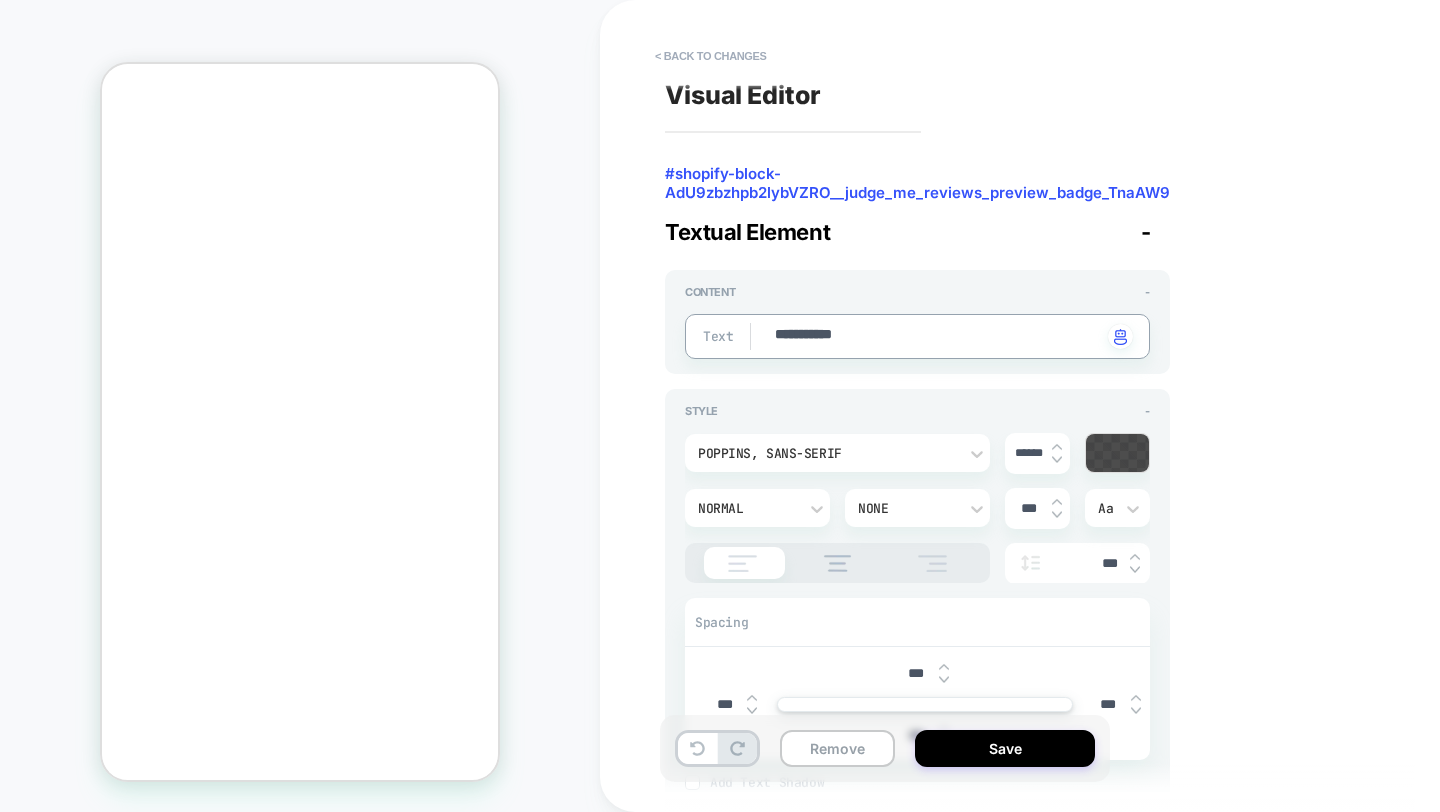 type on "*" 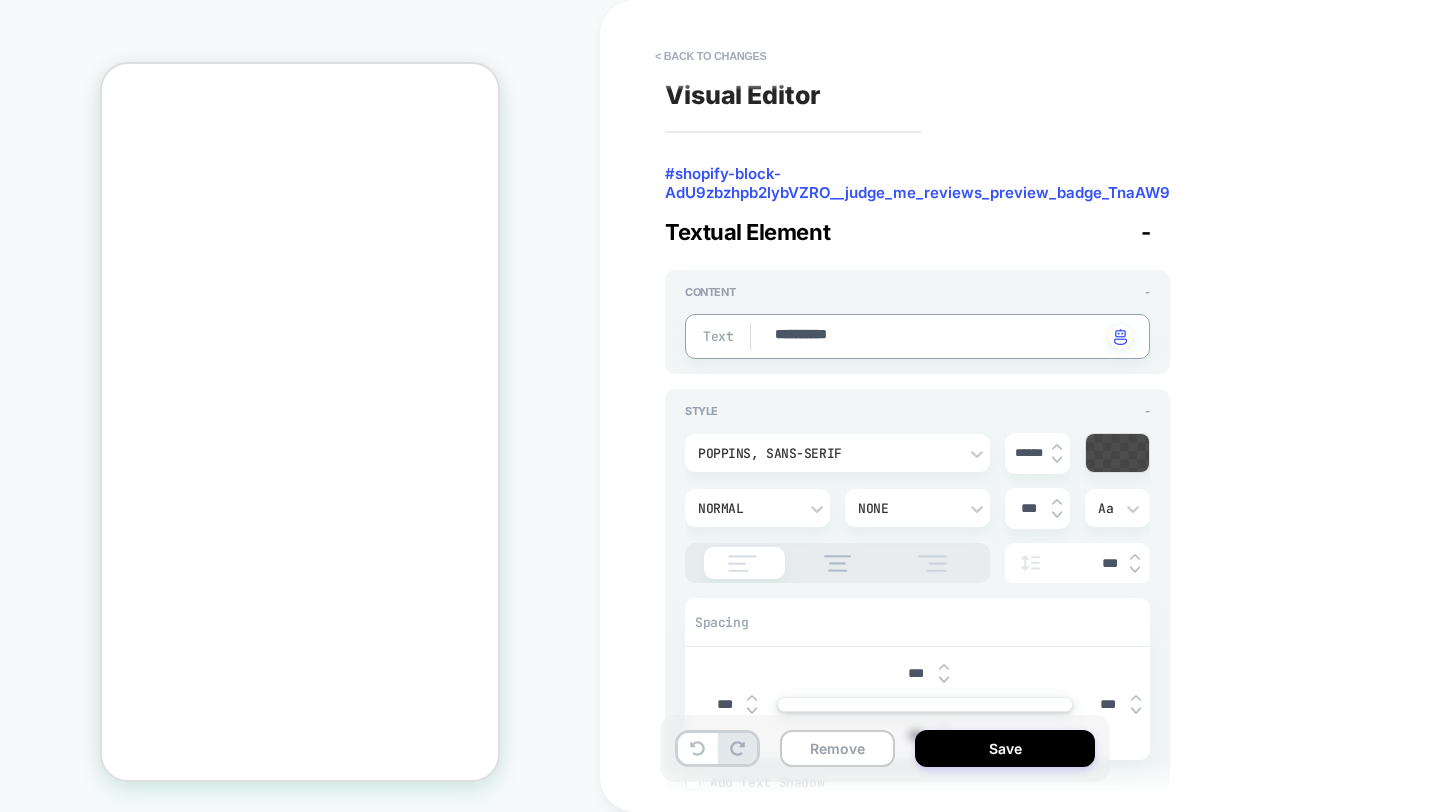 scroll, scrollTop: 0, scrollLeft: -311, axis: horizontal 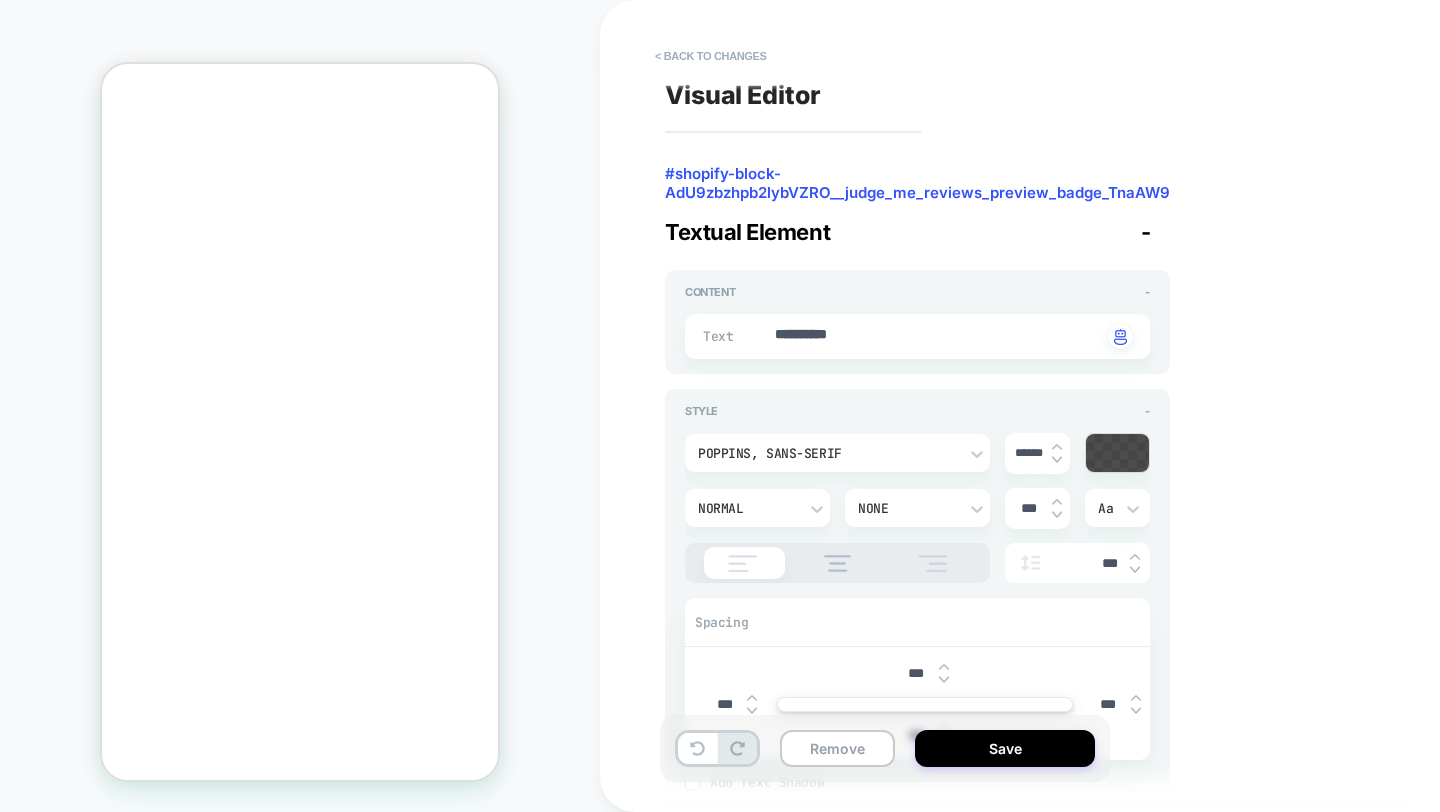 click on "PRODUCT: The V34 Color Corrector Serum PRODUCT: The V34 Color Corrector Serum" at bounding box center (300, 406) 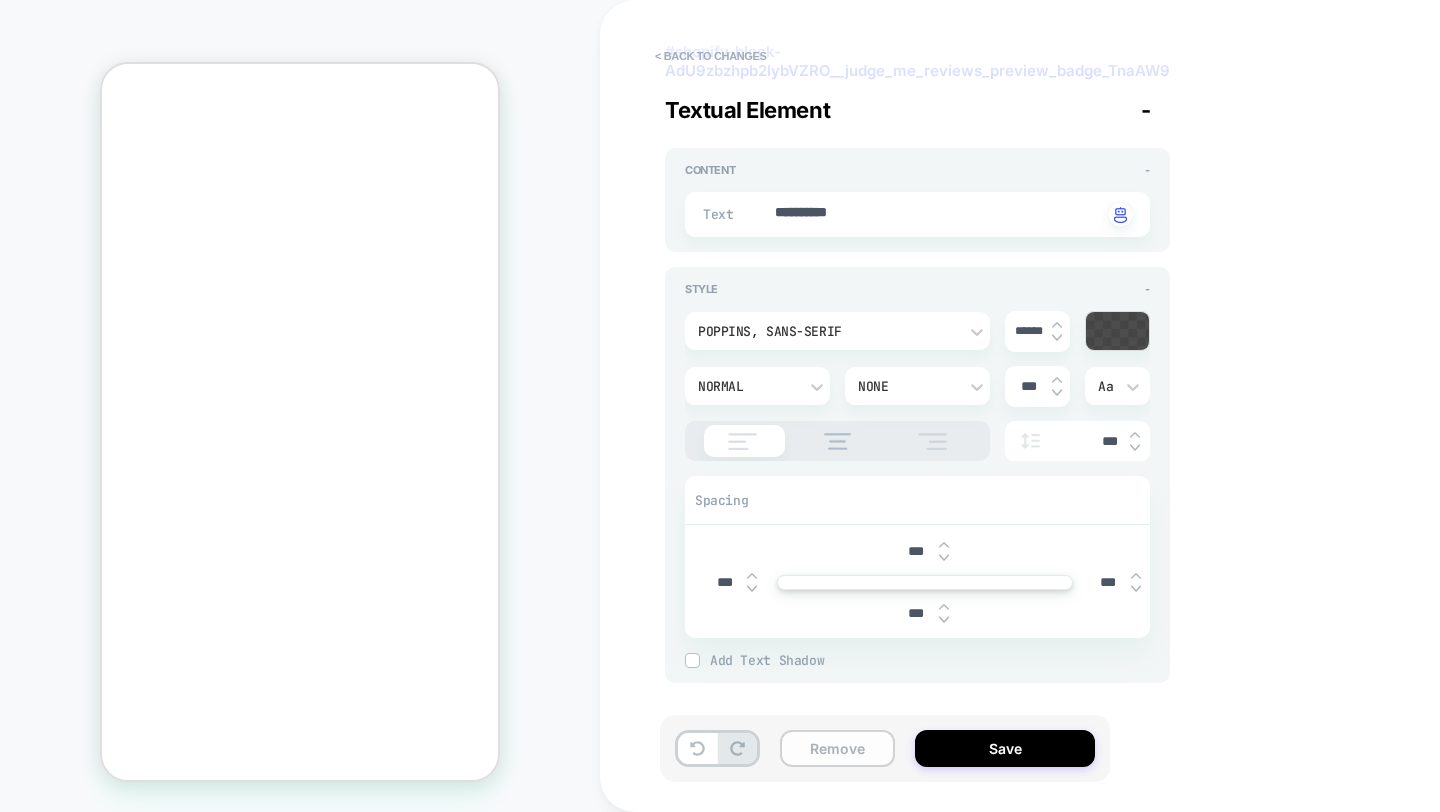 click on "Remove" at bounding box center [837, 748] 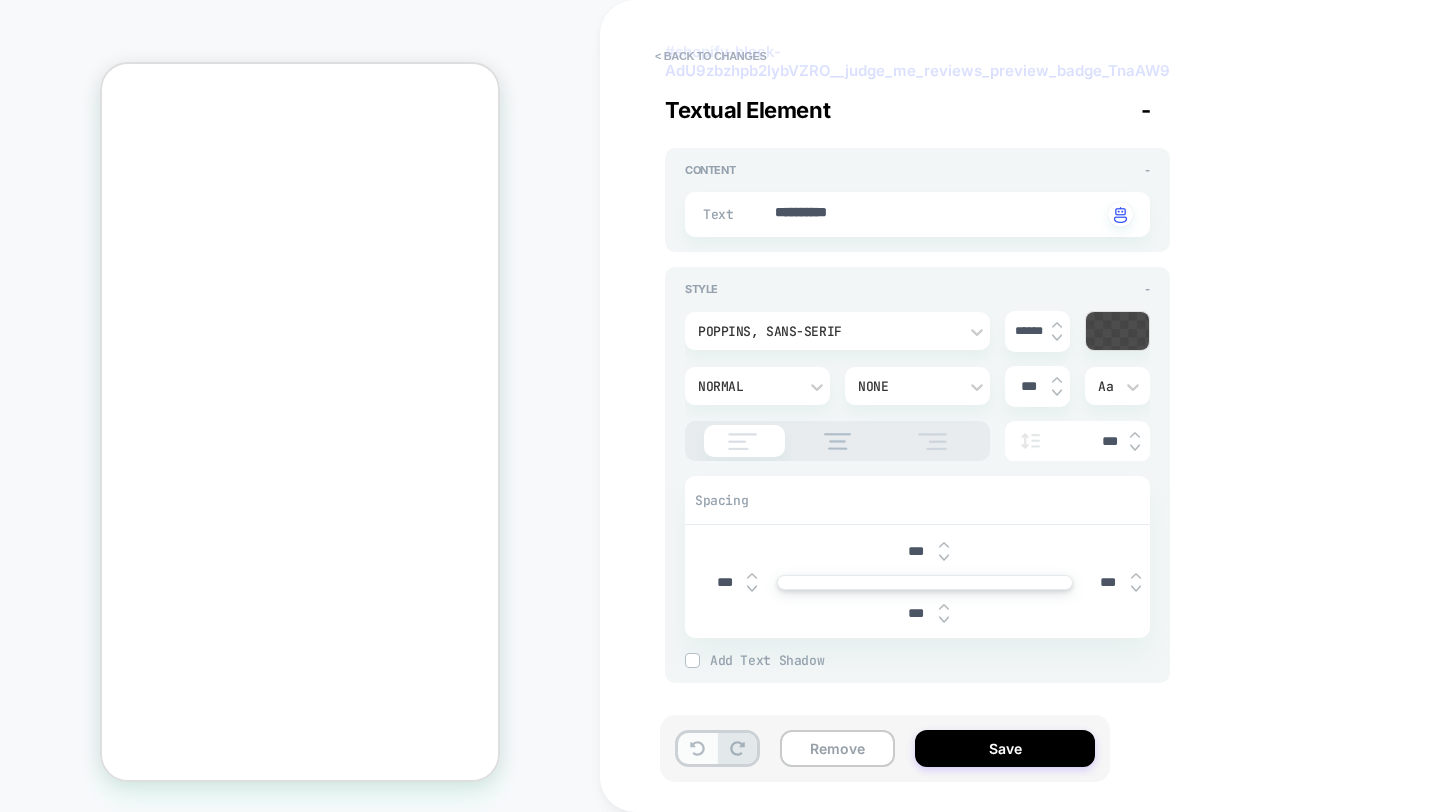 scroll, scrollTop: 0, scrollLeft: -311, axis: horizontal 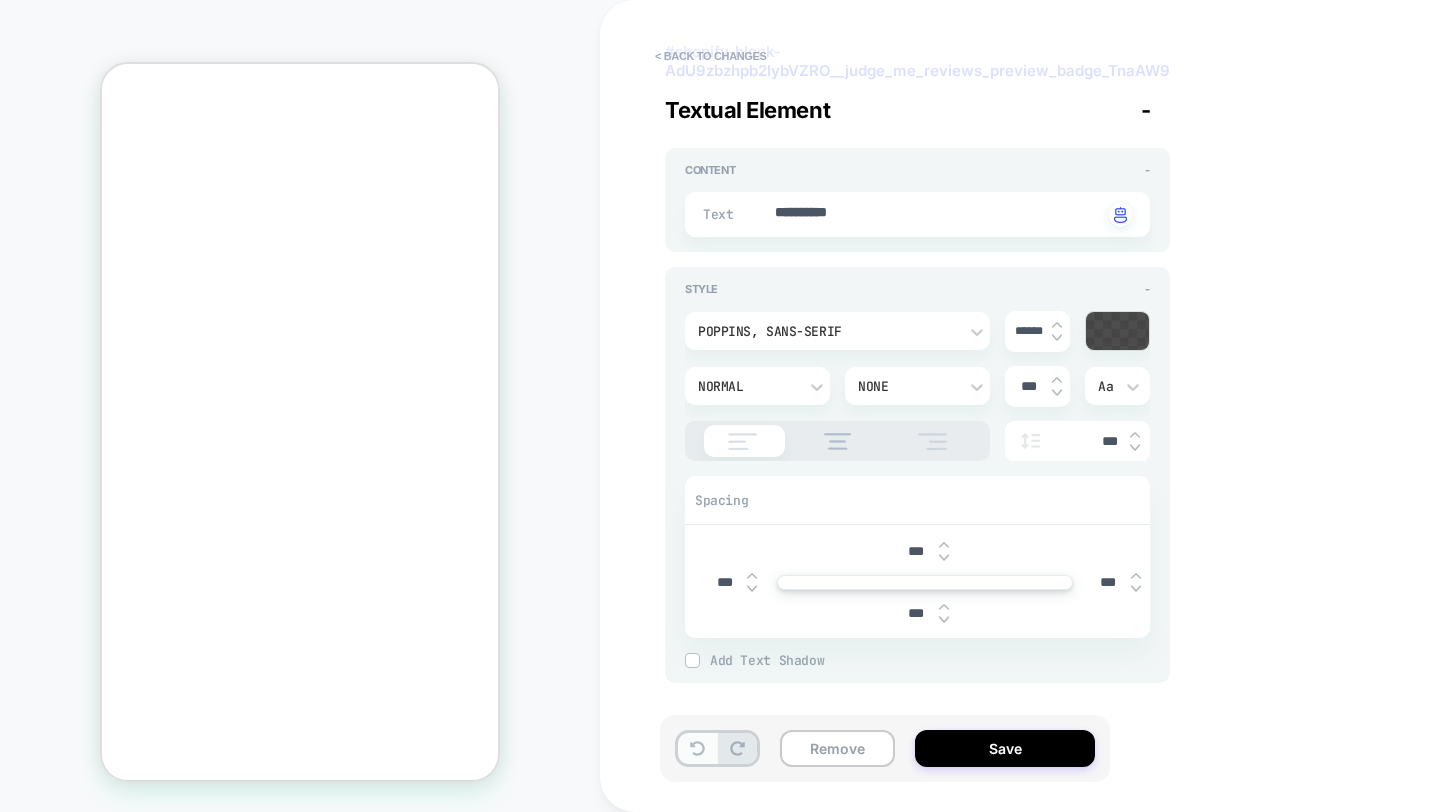 click 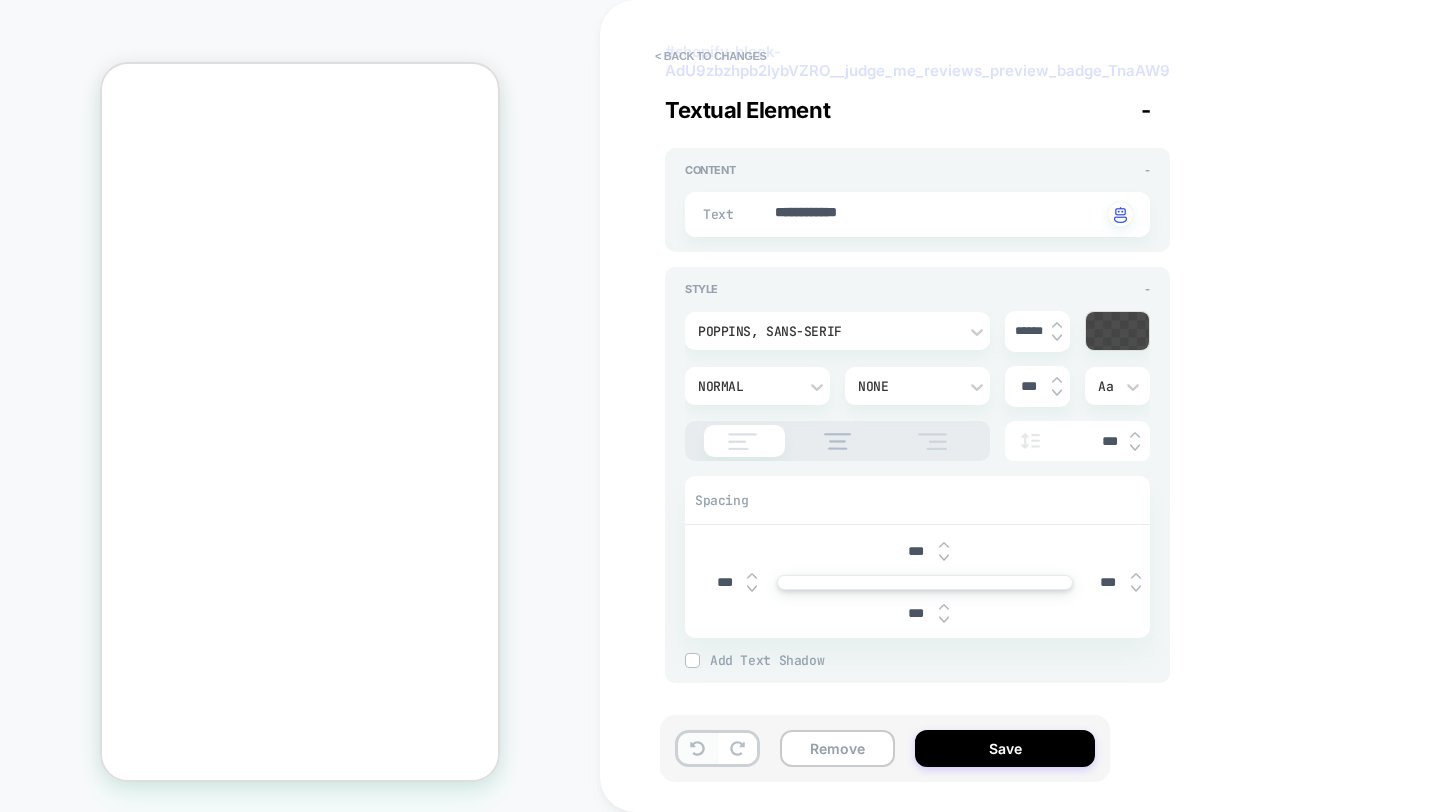 scroll, scrollTop: 0, scrollLeft: 0, axis: both 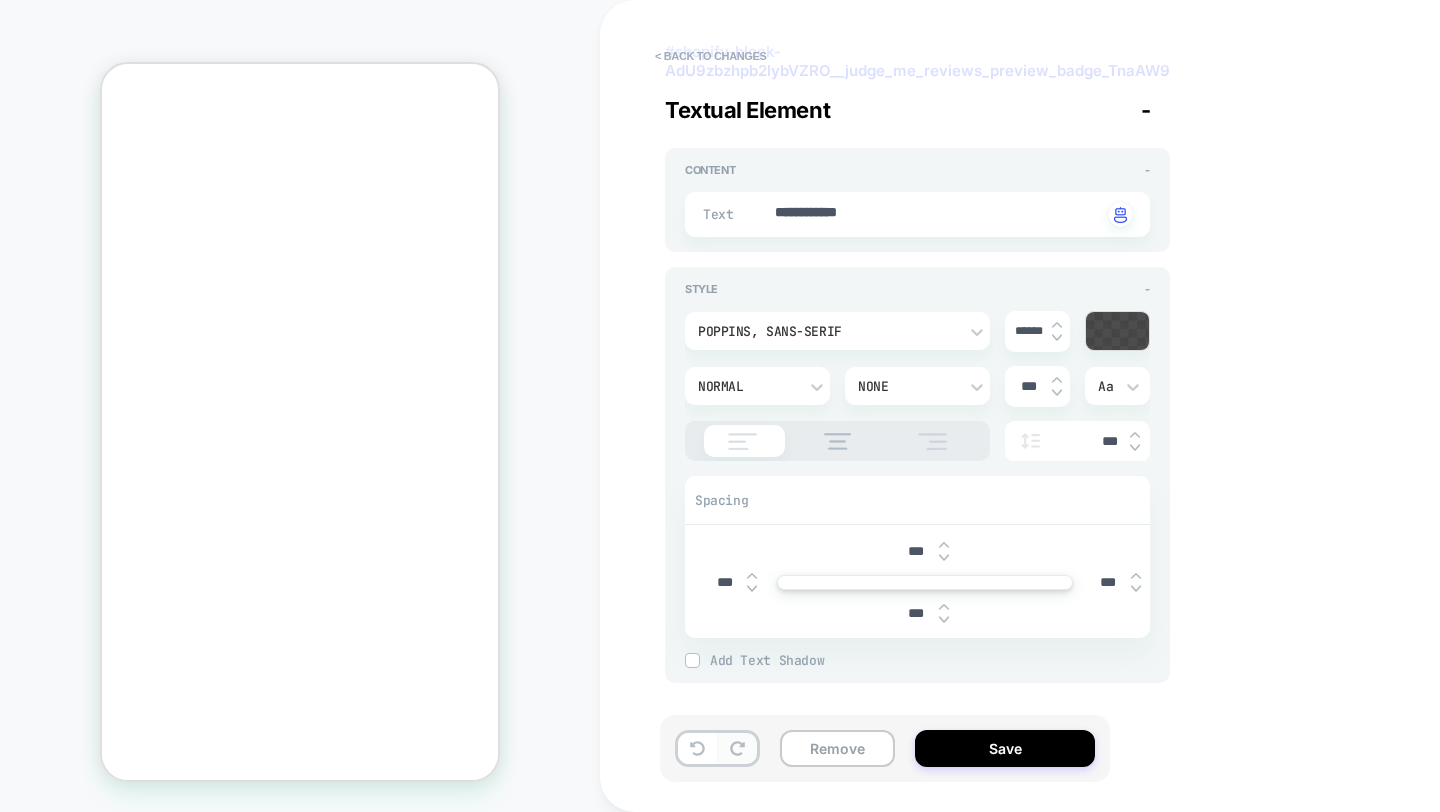 click 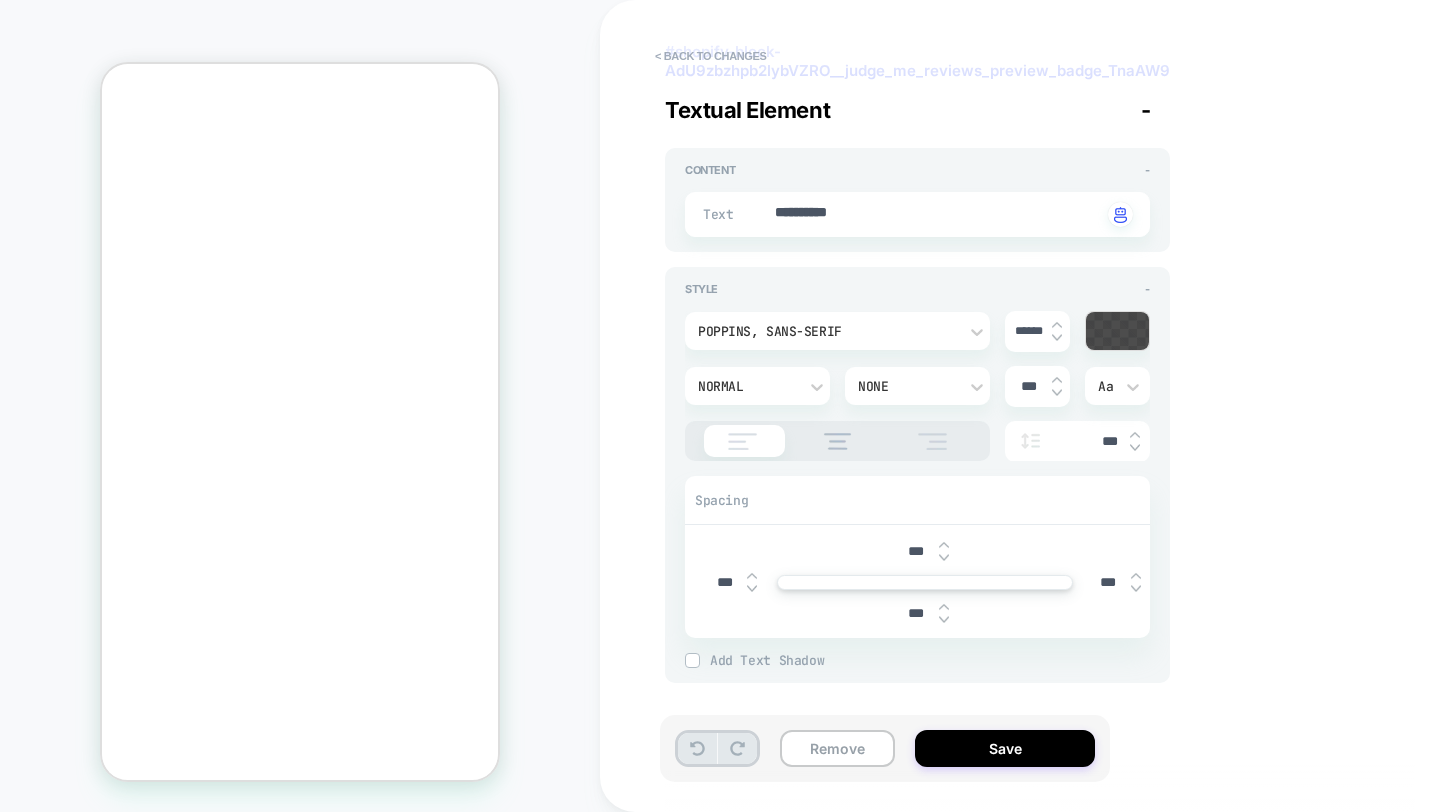 scroll, scrollTop: 0, scrollLeft: -311, axis: horizontal 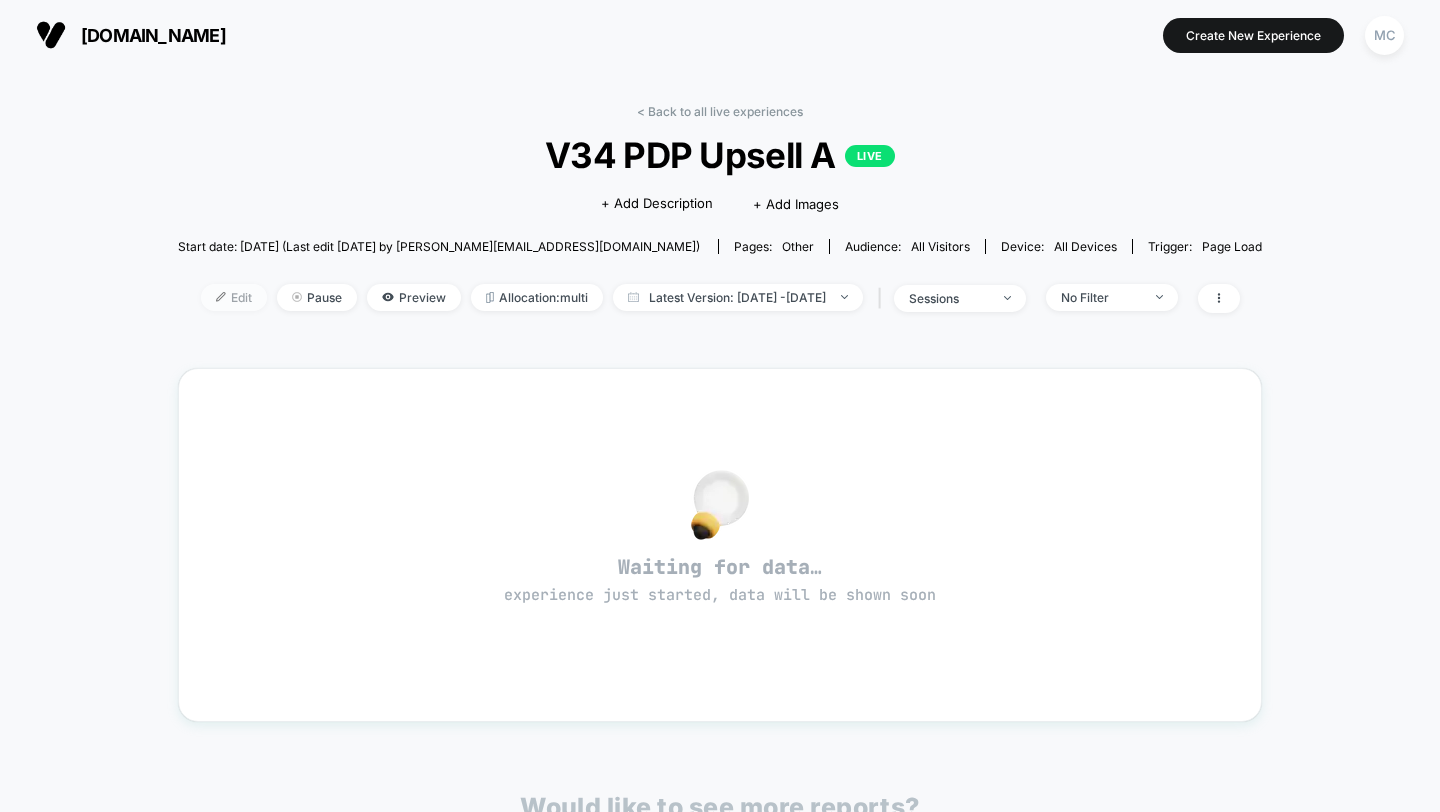 click on "Edit" at bounding box center [234, 297] 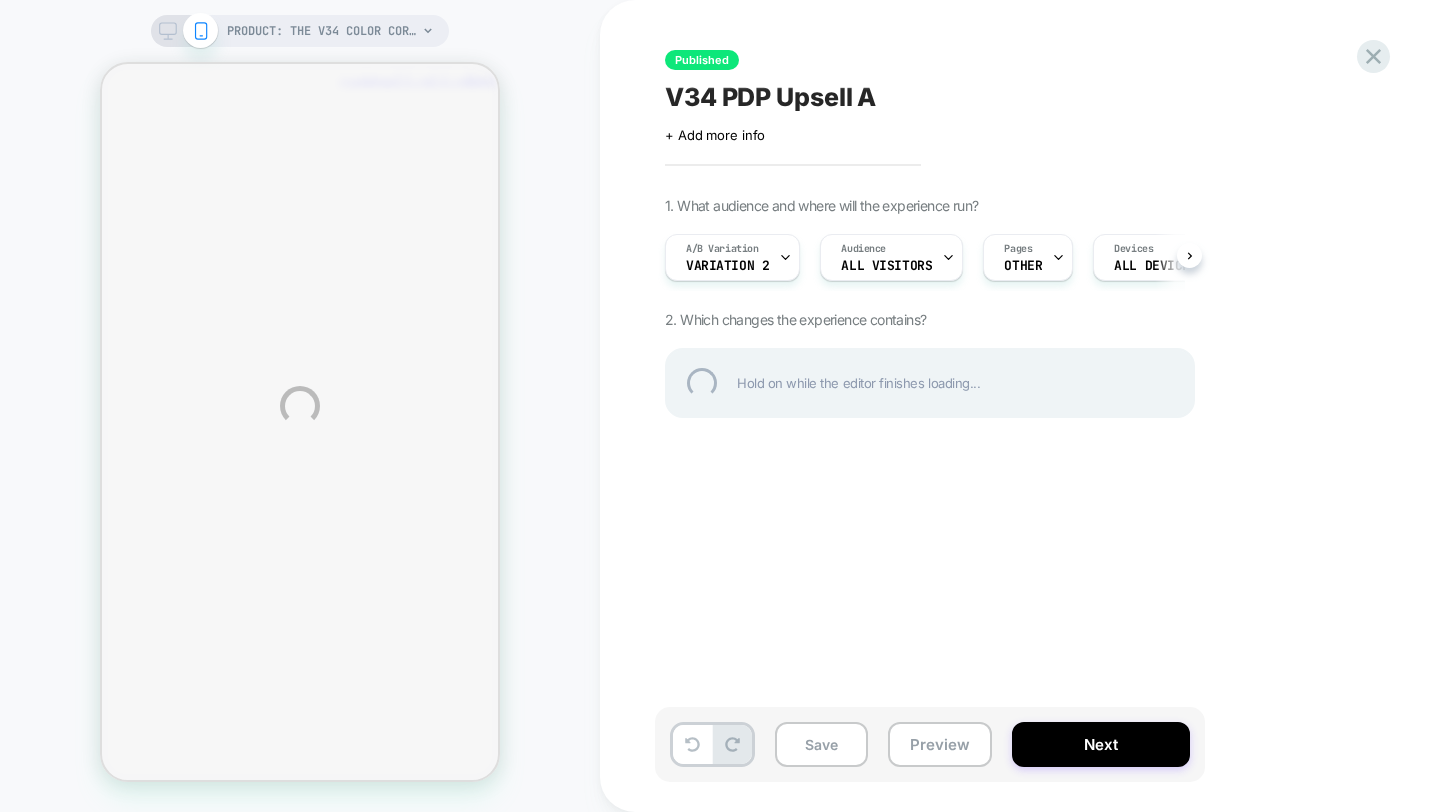scroll, scrollTop: 0, scrollLeft: 0, axis: both 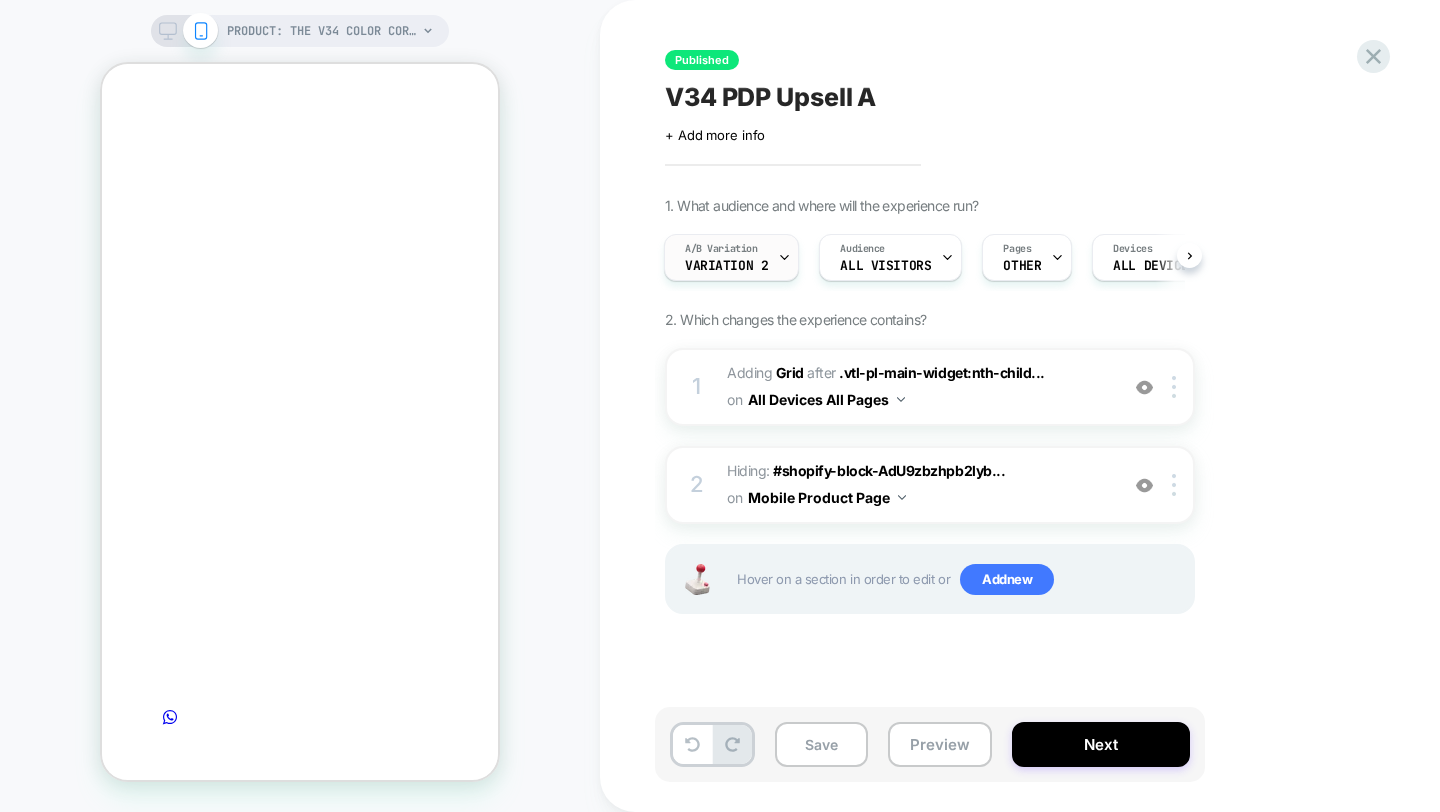 click on "Variation 2" at bounding box center (726, 266) 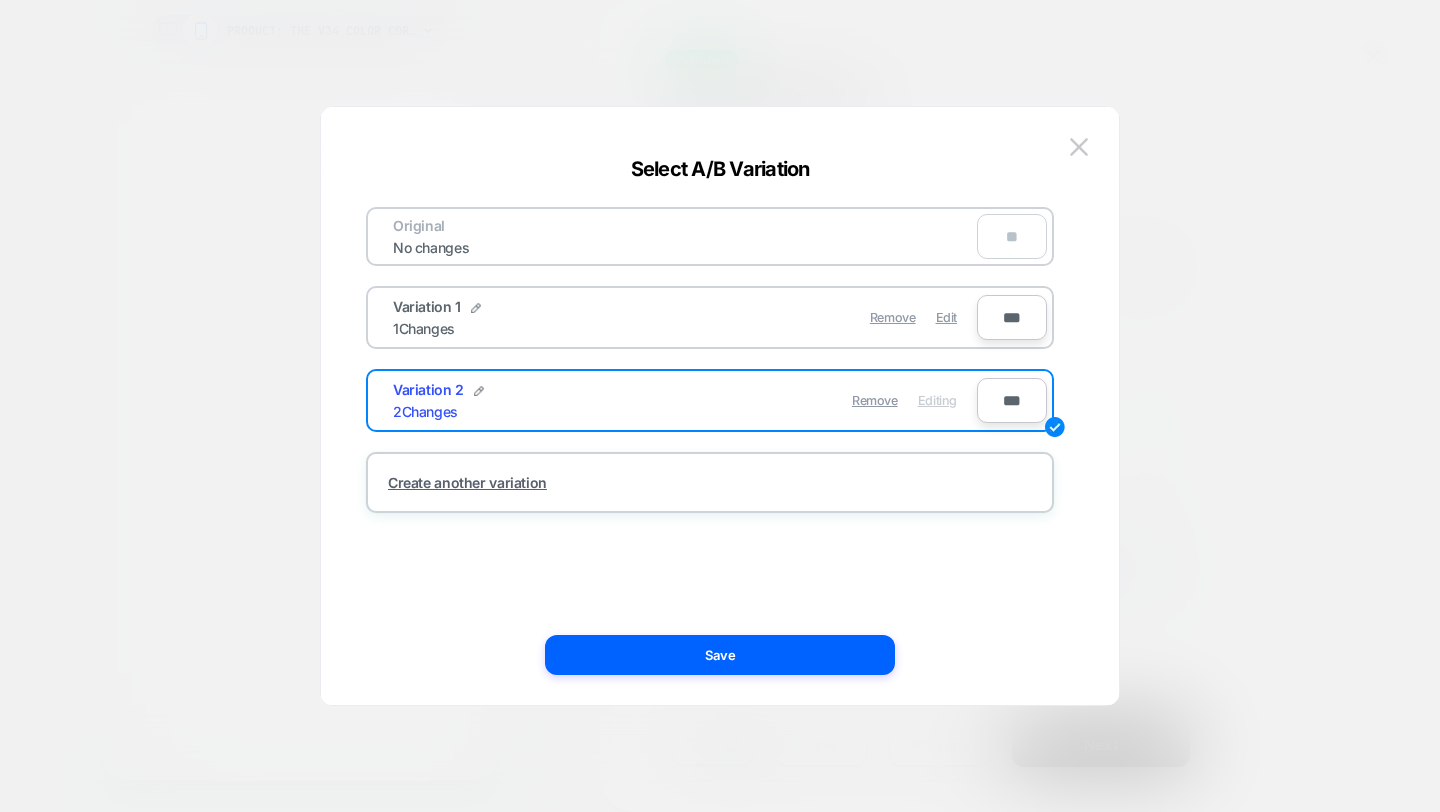 scroll, scrollTop: 0, scrollLeft: -311, axis: horizontal 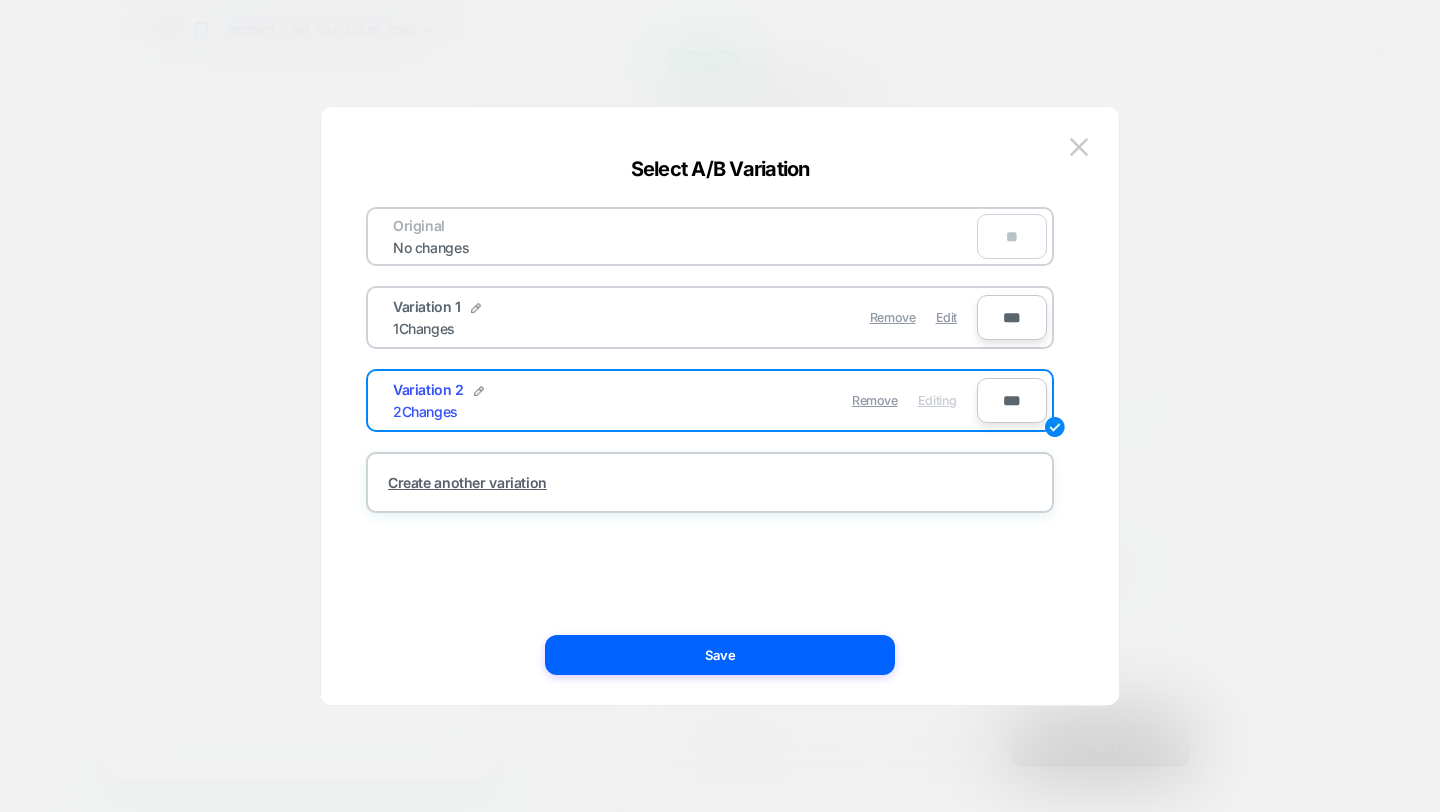 click on "Variation 1" at bounding box center [427, 306] 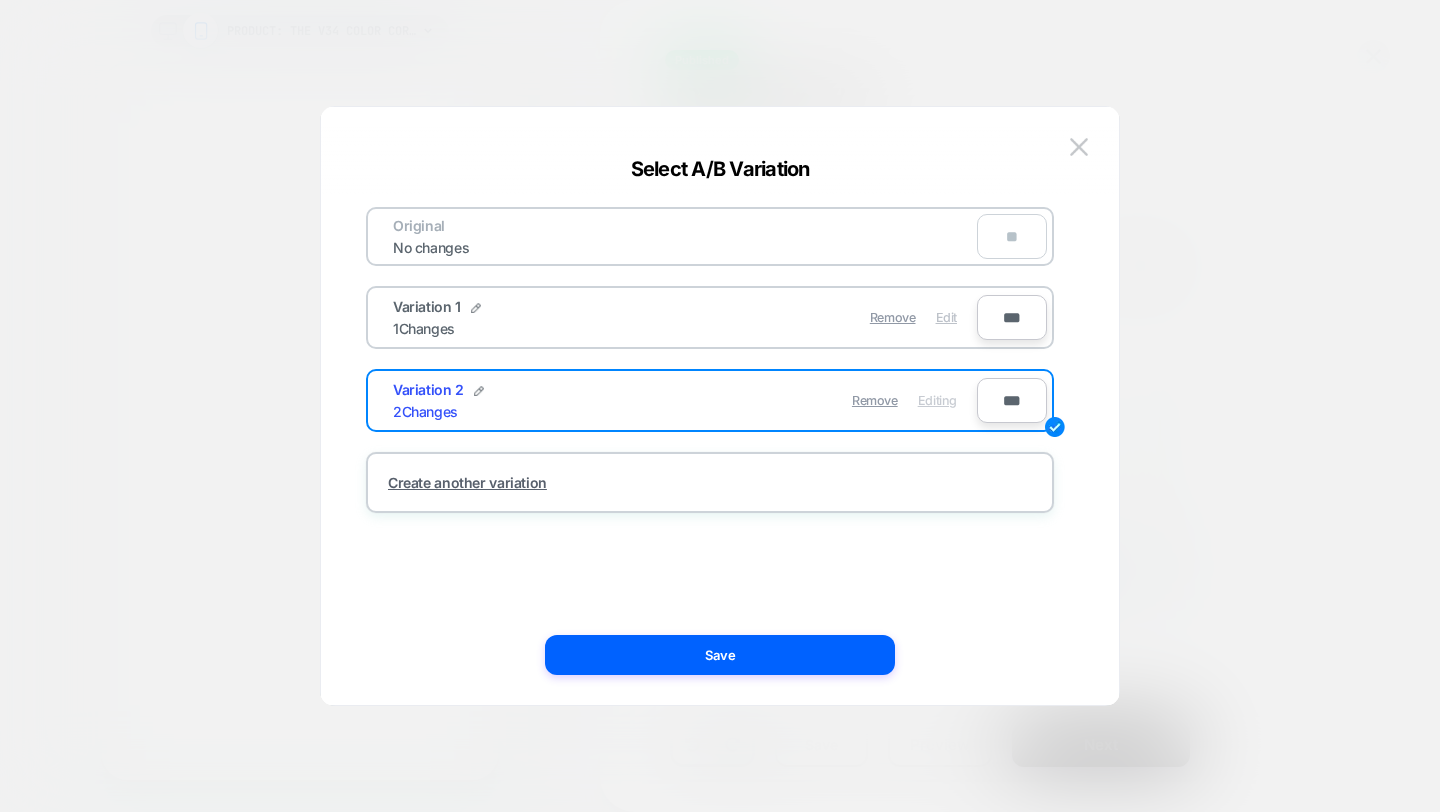 click on "Edit" at bounding box center (946, 317) 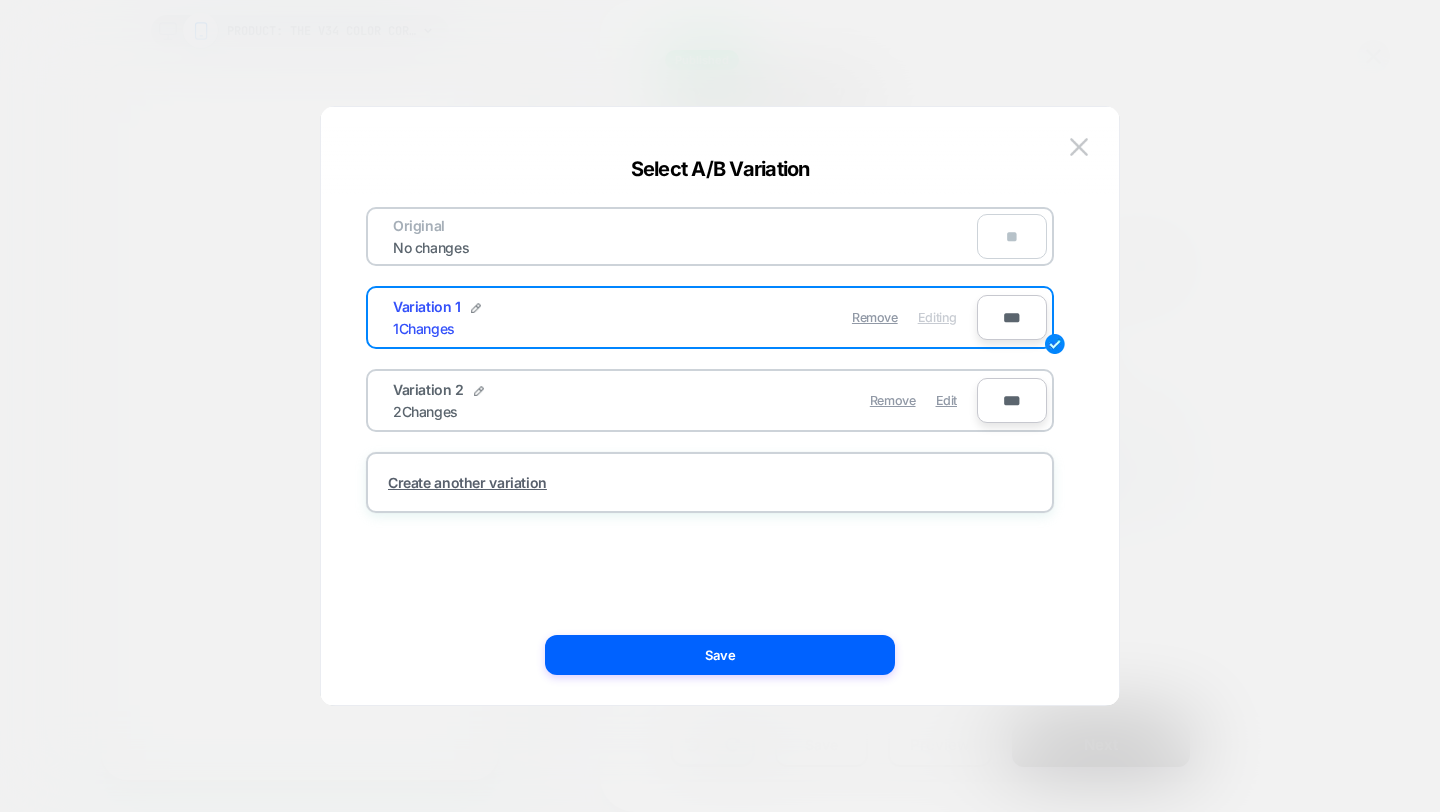 scroll, scrollTop: 1055, scrollLeft: 0, axis: vertical 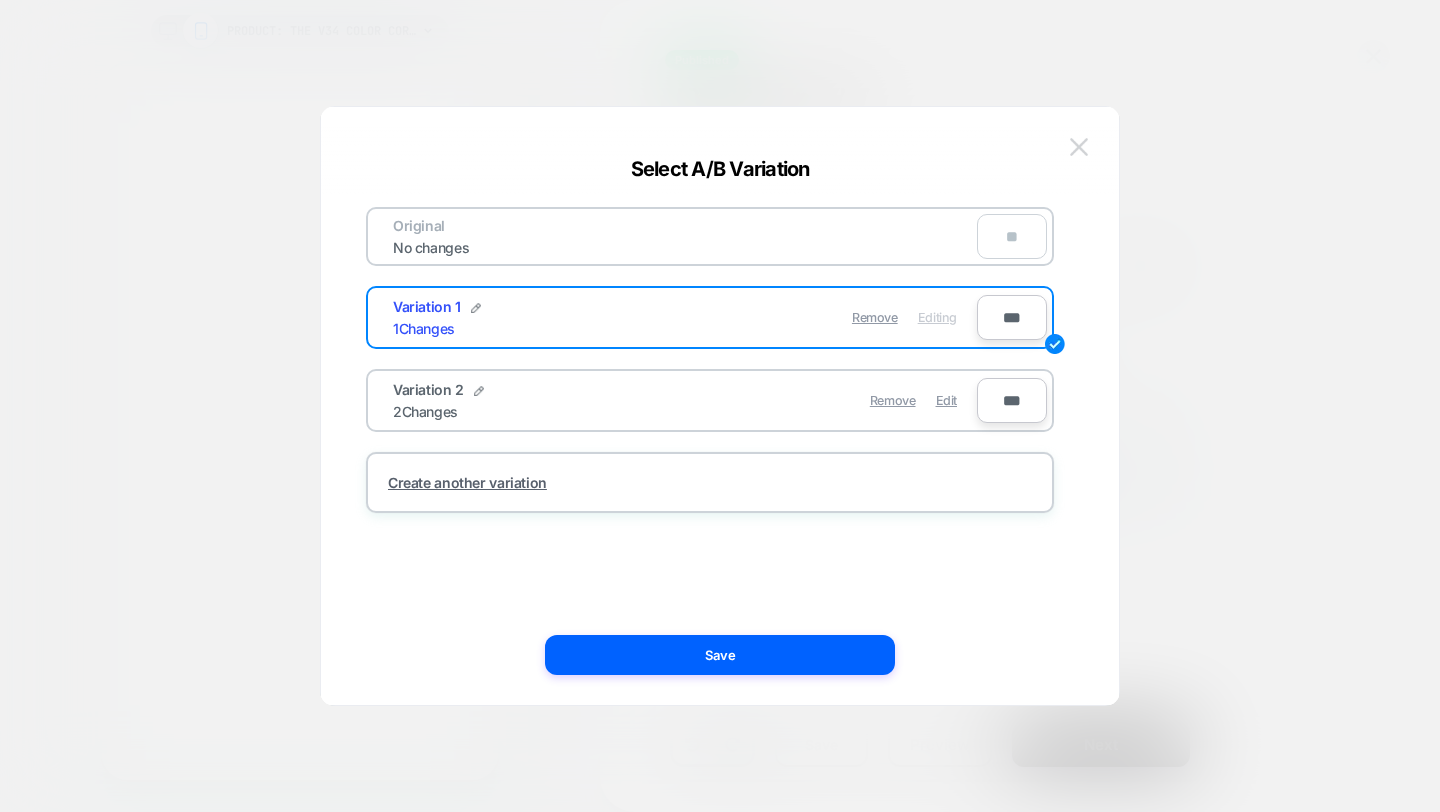 click at bounding box center [1079, 146] 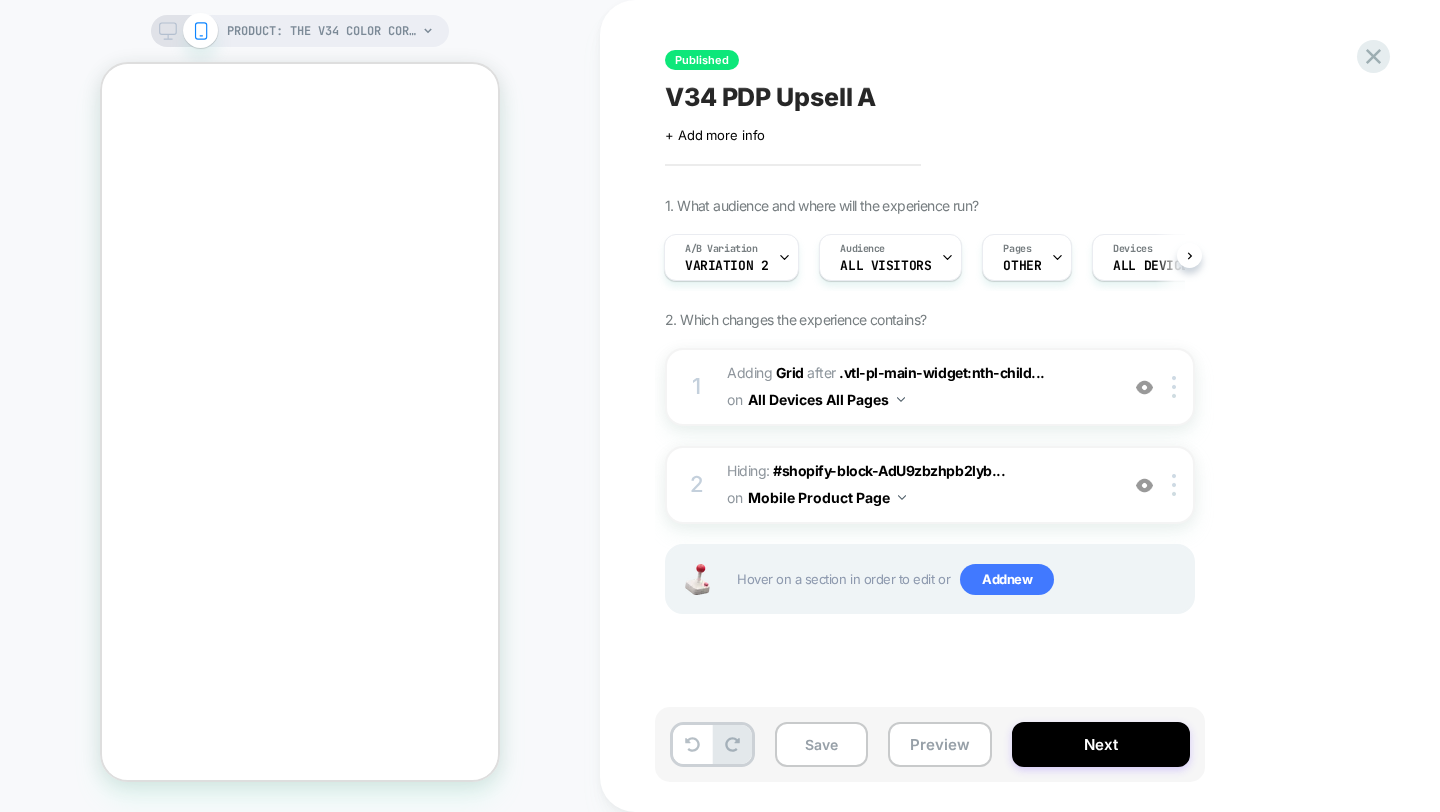 scroll, scrollTop: 0, scrollLeft: 0, axis: both 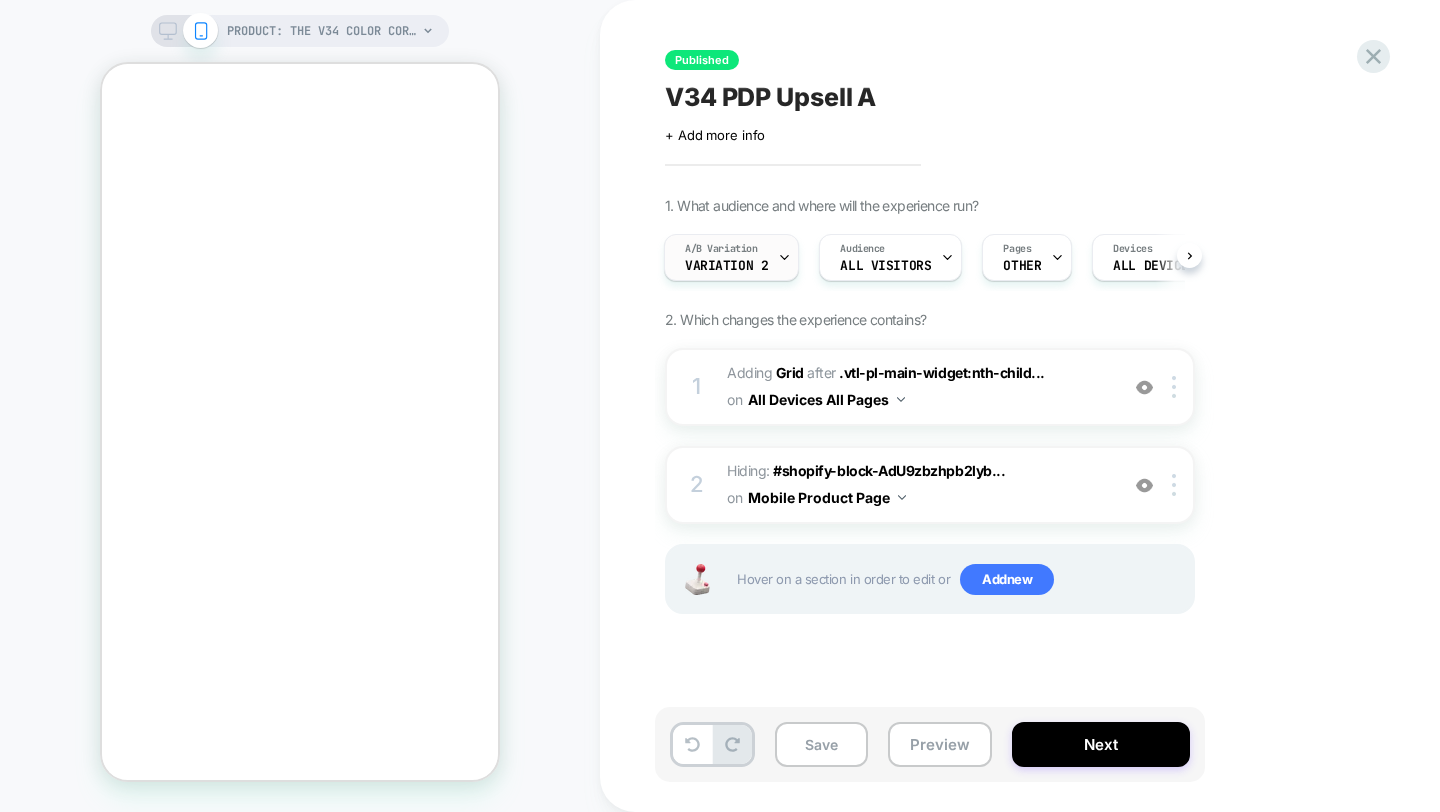 click on "A/B Variation Variation 2" at bounding box center [726, 257] 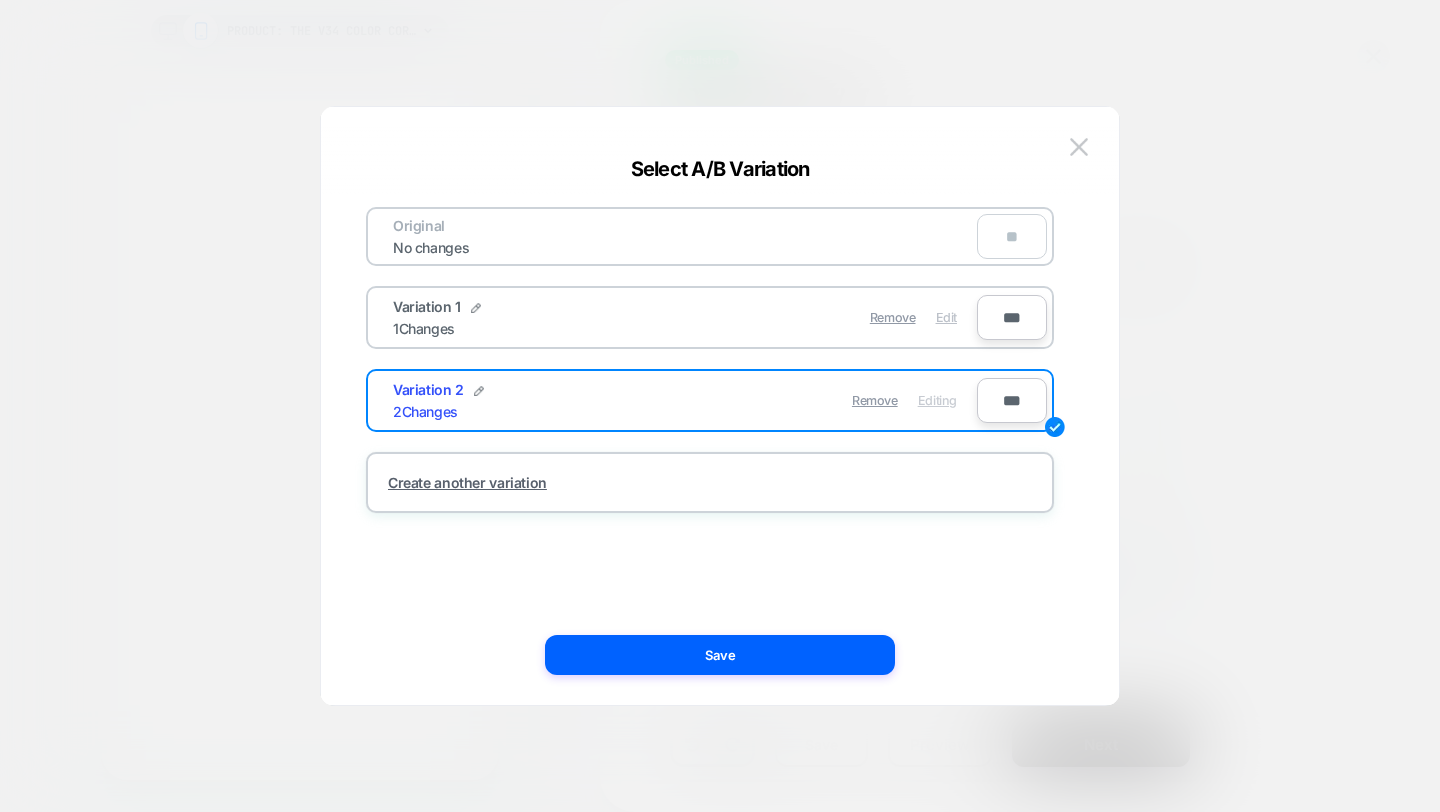 scroll, scrollTop: 0, scrollLeft: -311, axis: horizontal 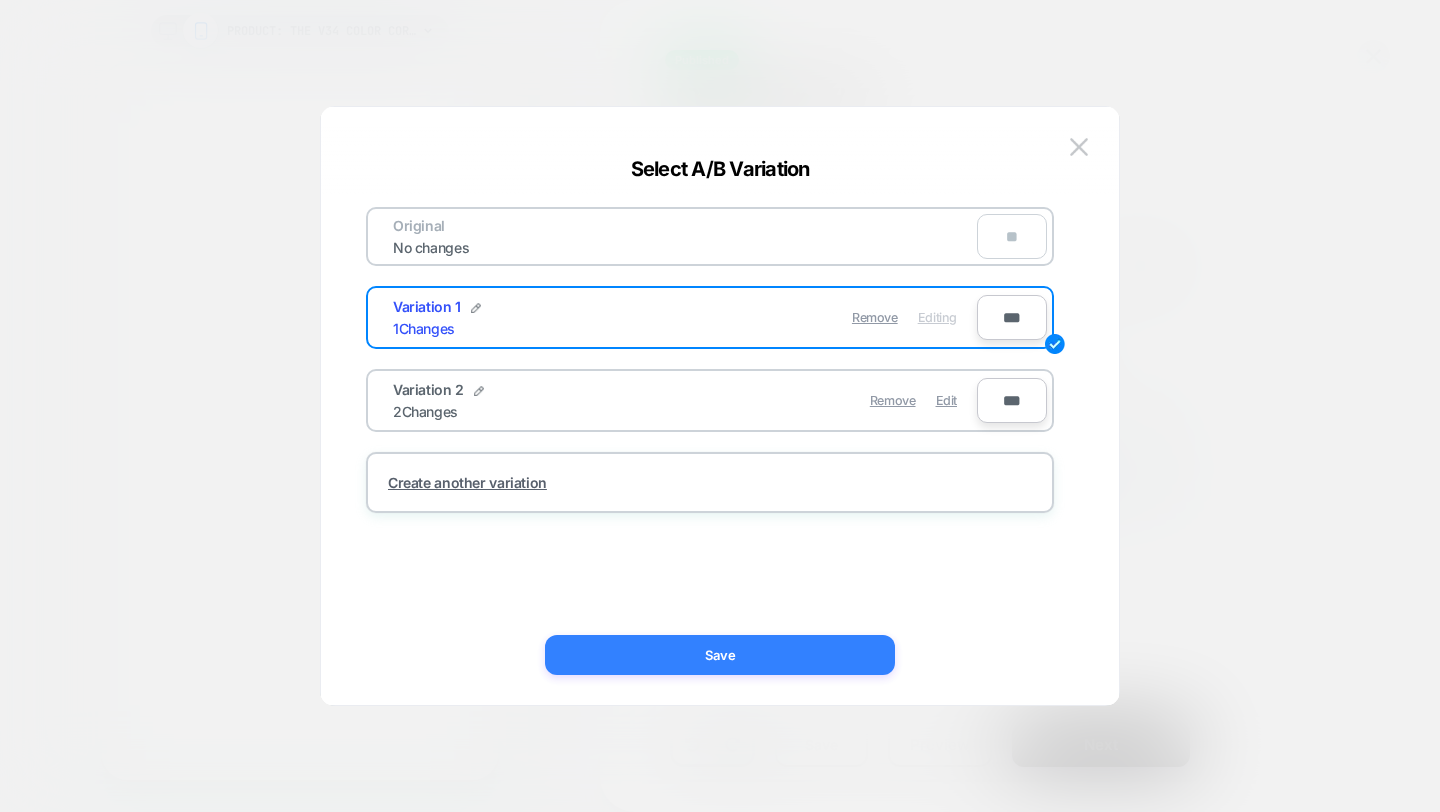 click on "Save" at bounding box center (720, 655) 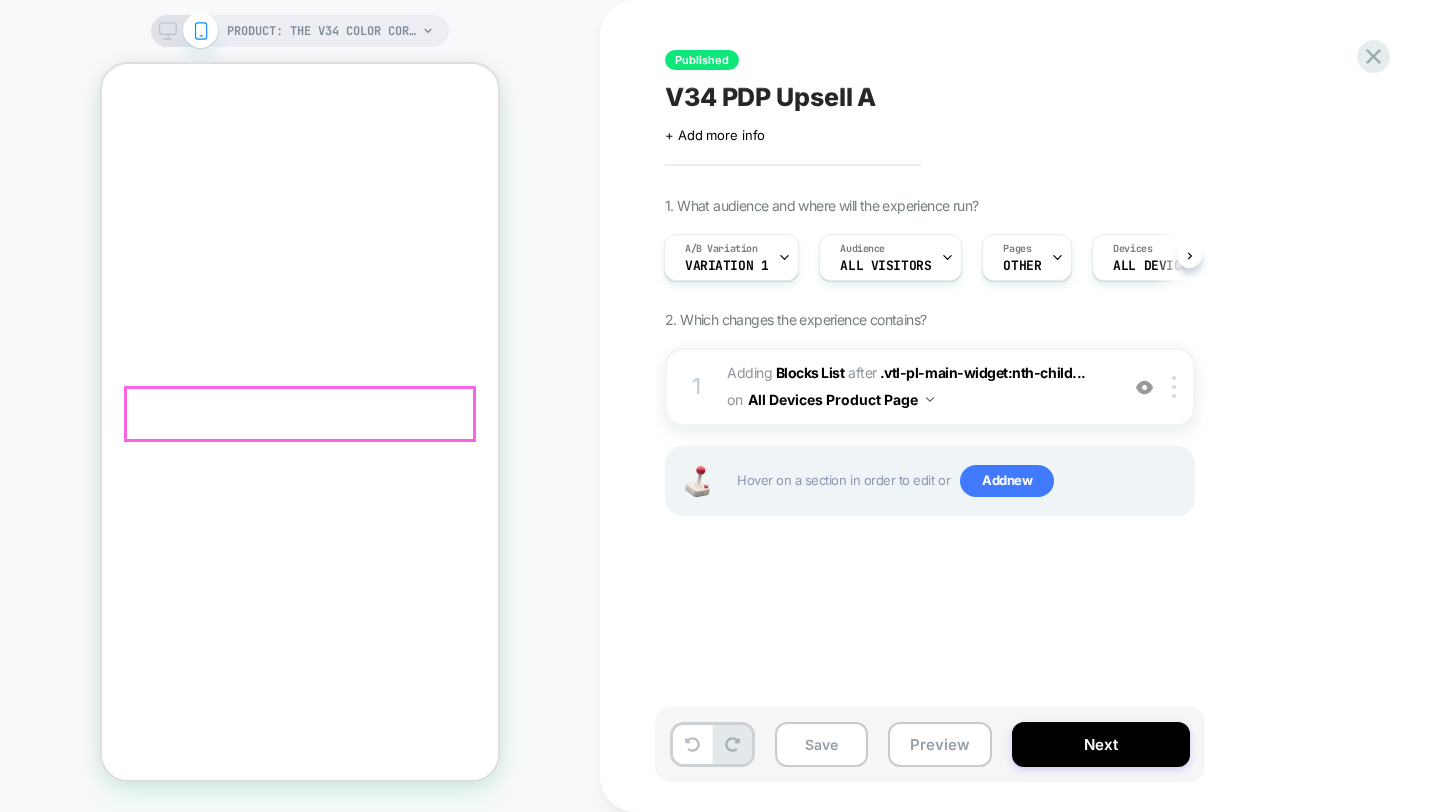 scroll, scrollTop: 0, scrollLeft: 0, axis: both 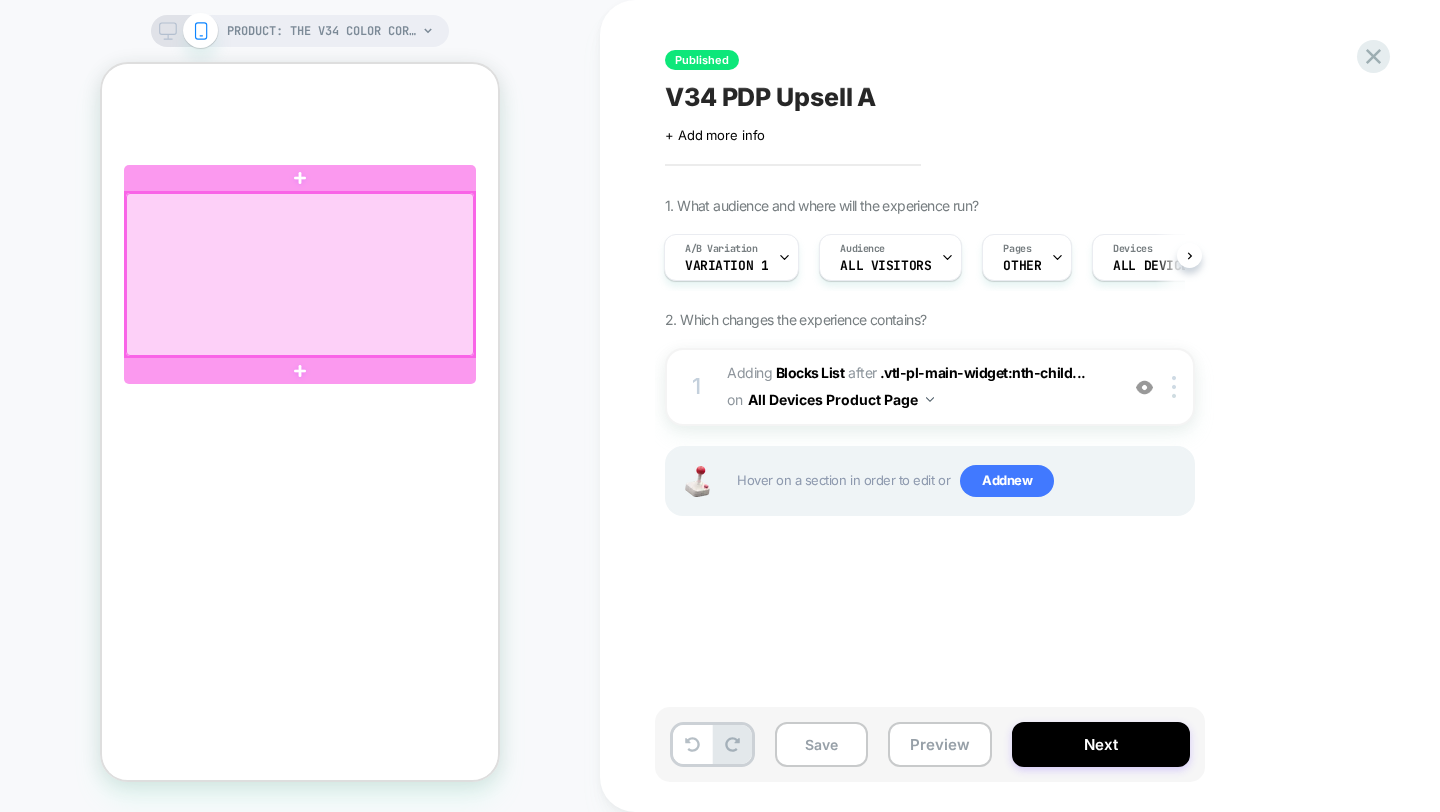 click at bounding box center (300, 275) 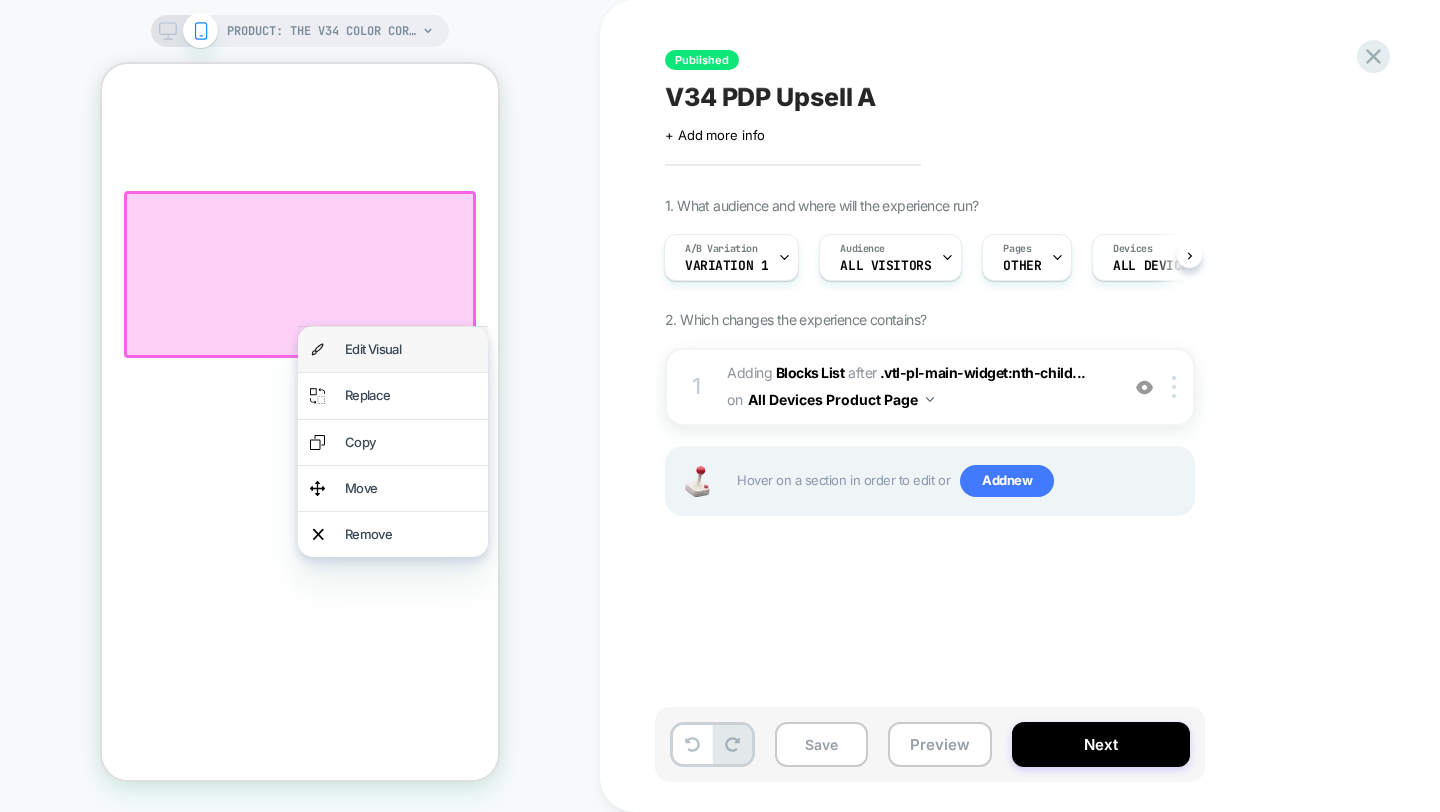 click on "Edit Visual" at bounding box center (410, 349) 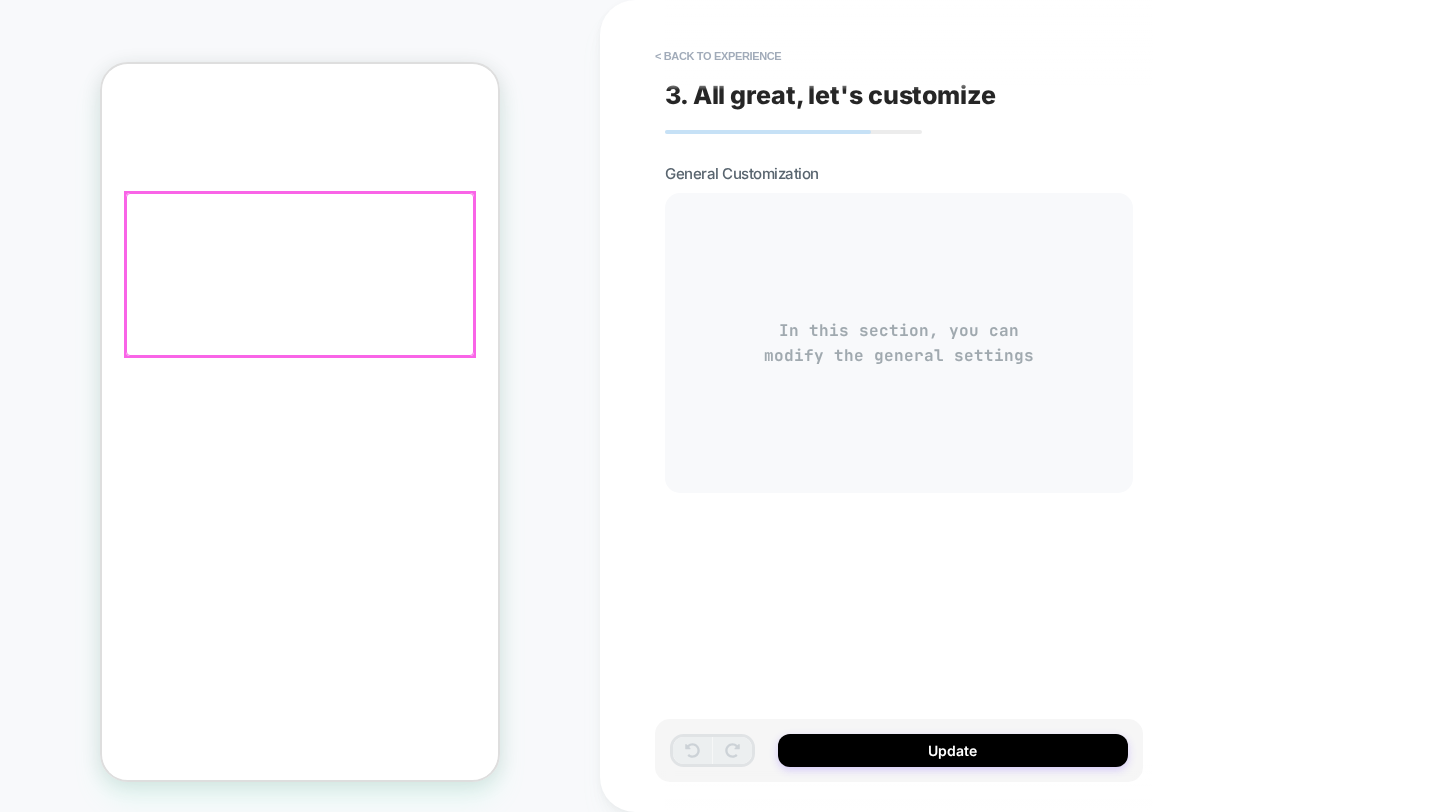 scroll, scrollTop: 0, scrollLeft: -311, axis: horizontal 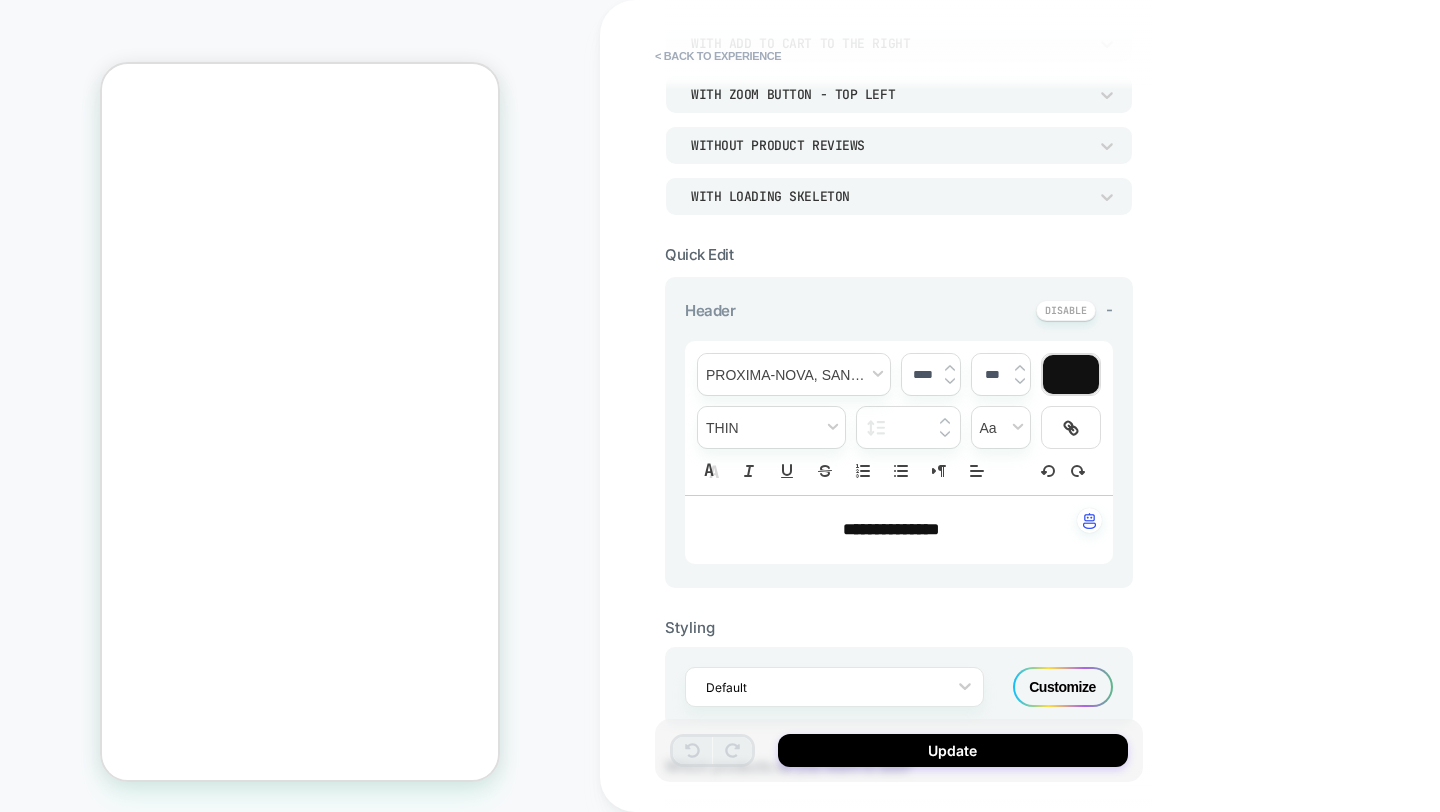 click at bounding box center (410, 22153) 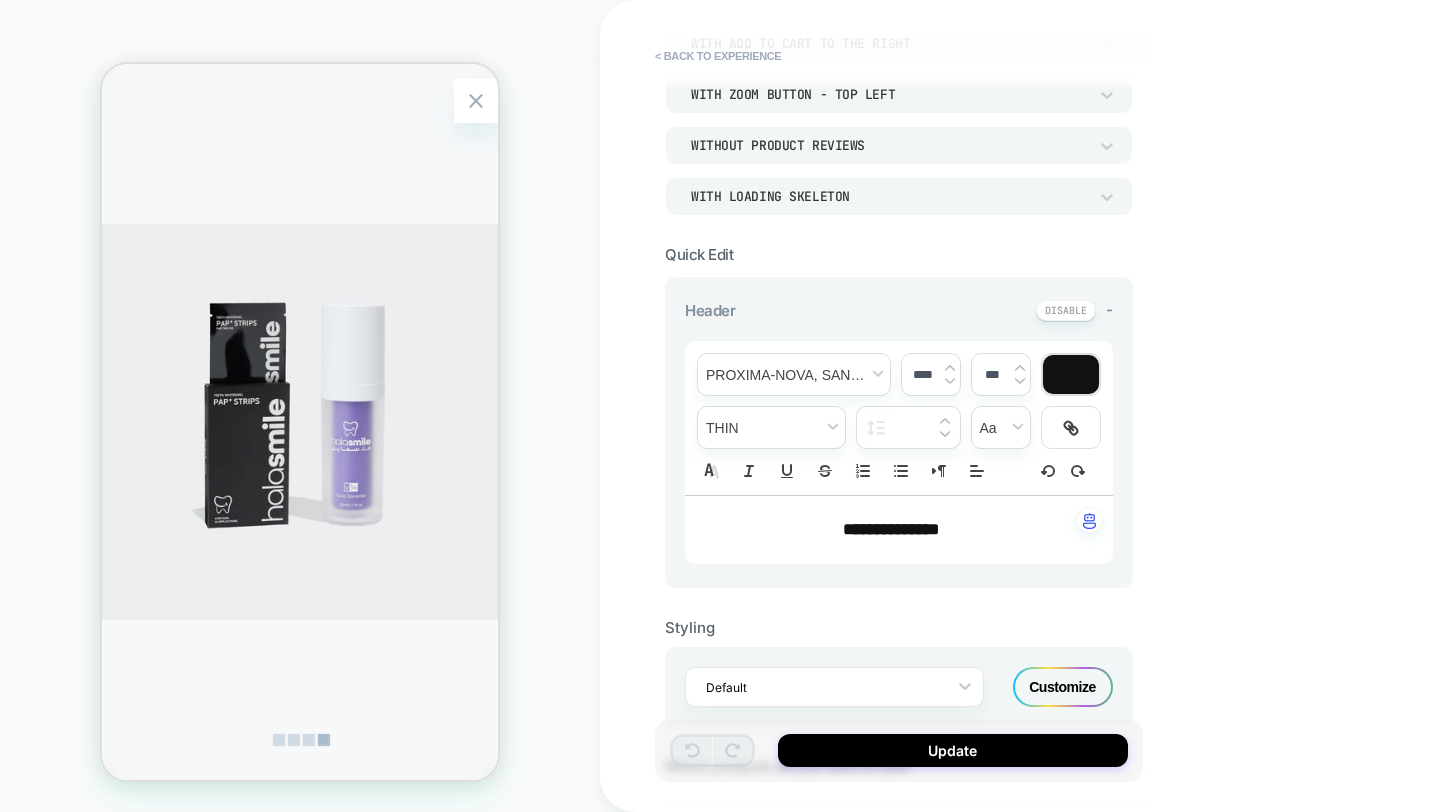 scroll, scrollTop: 0, scrollLeft: 0, axis: both 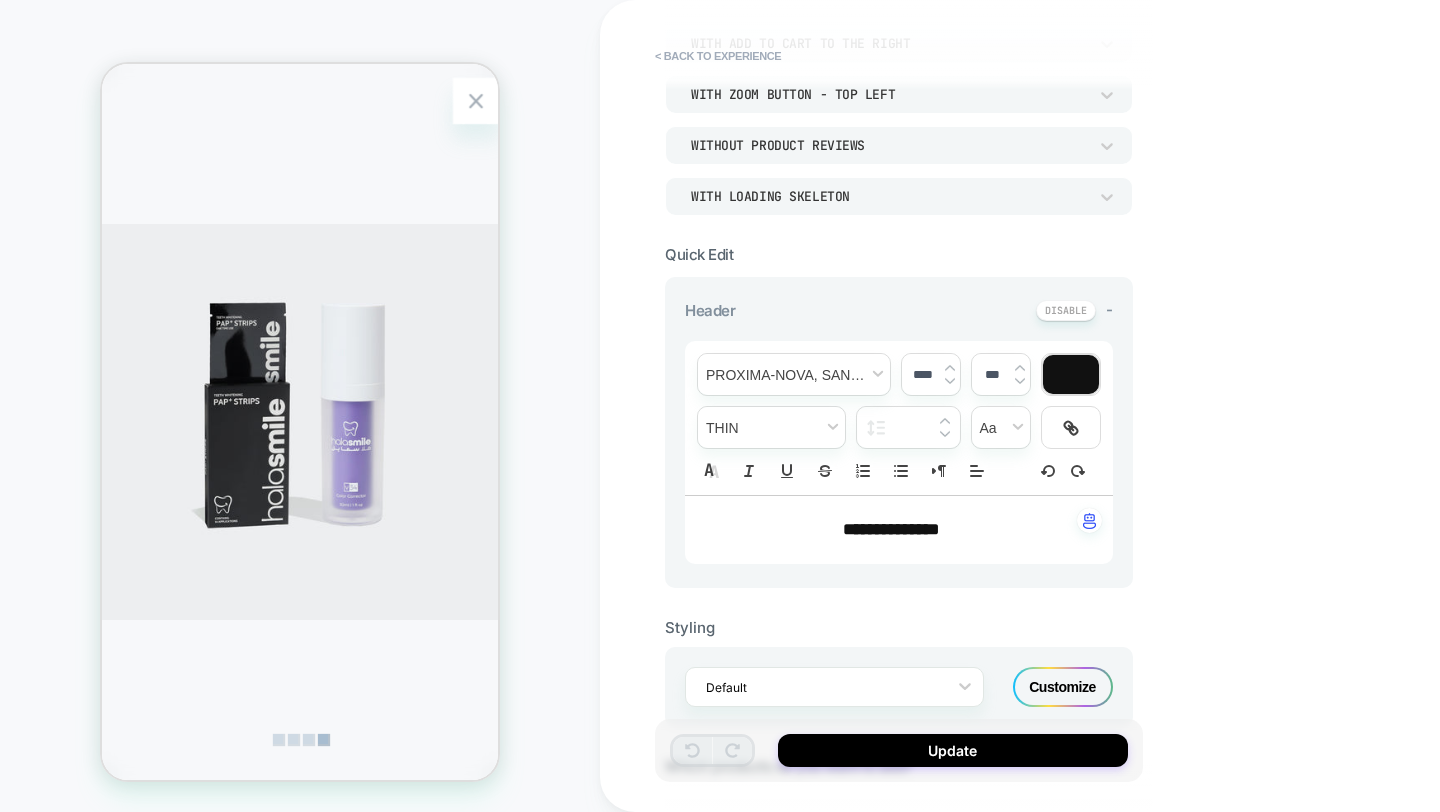 click at bounding box center (476, 101) 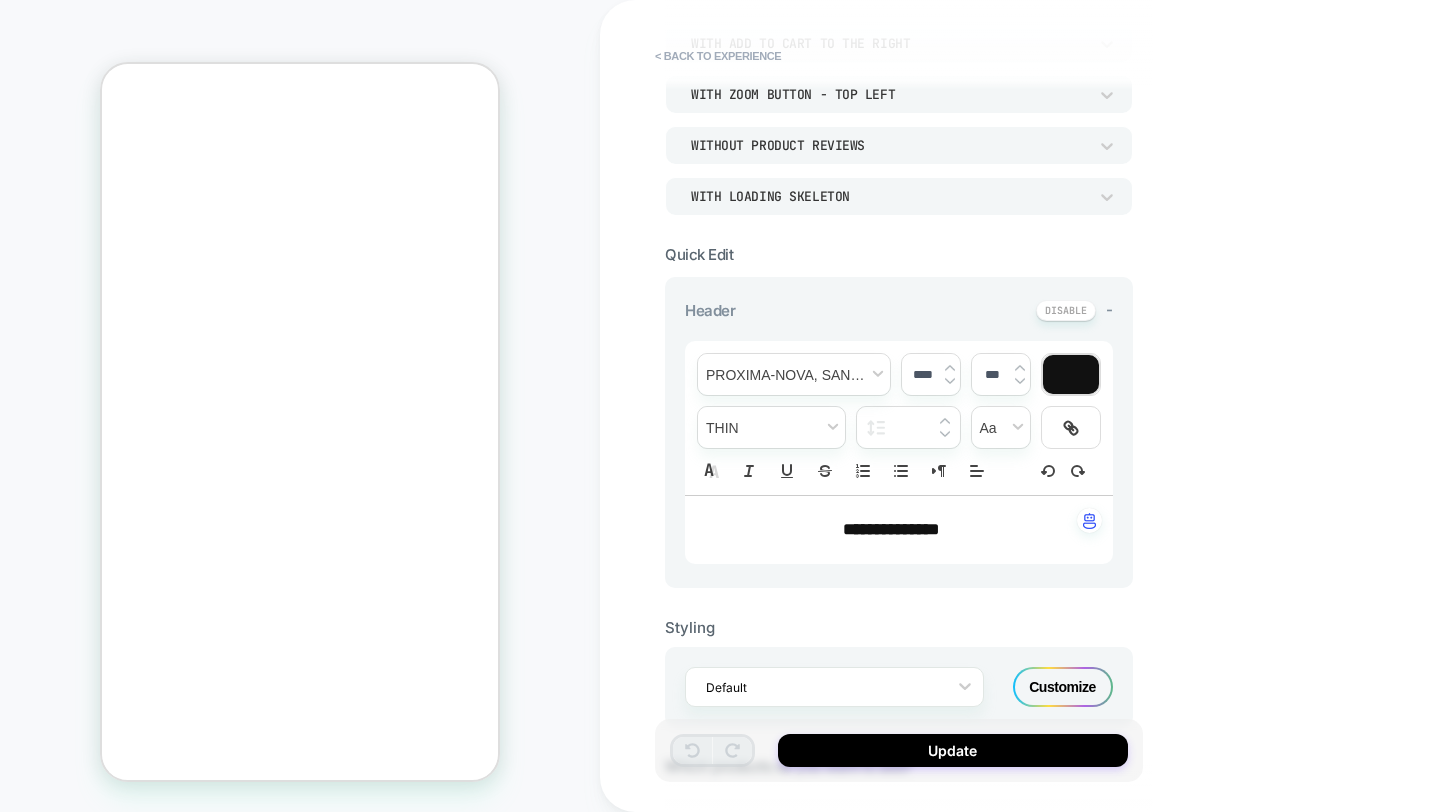 scroll 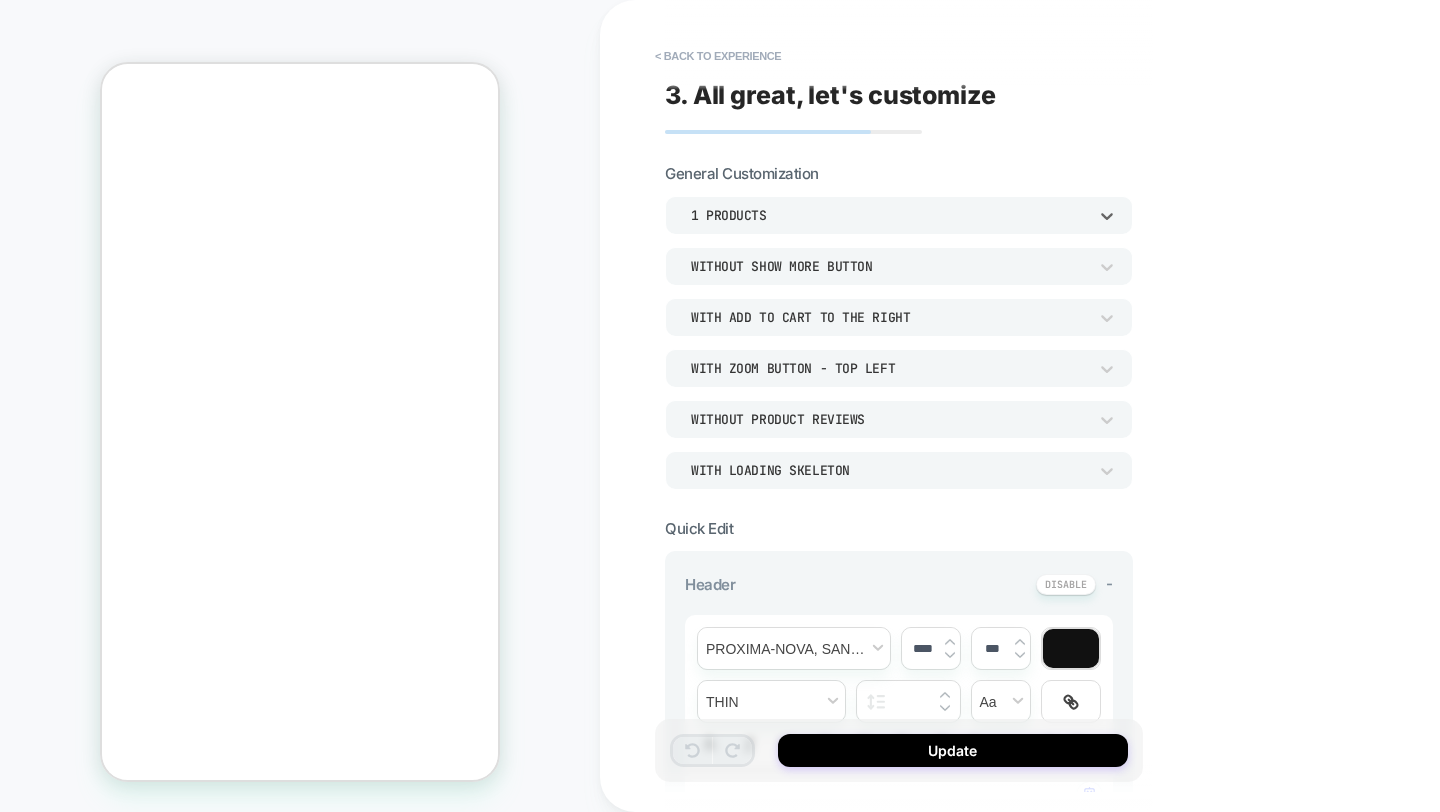 click on "1 Products" at bounding box center [889, 215] 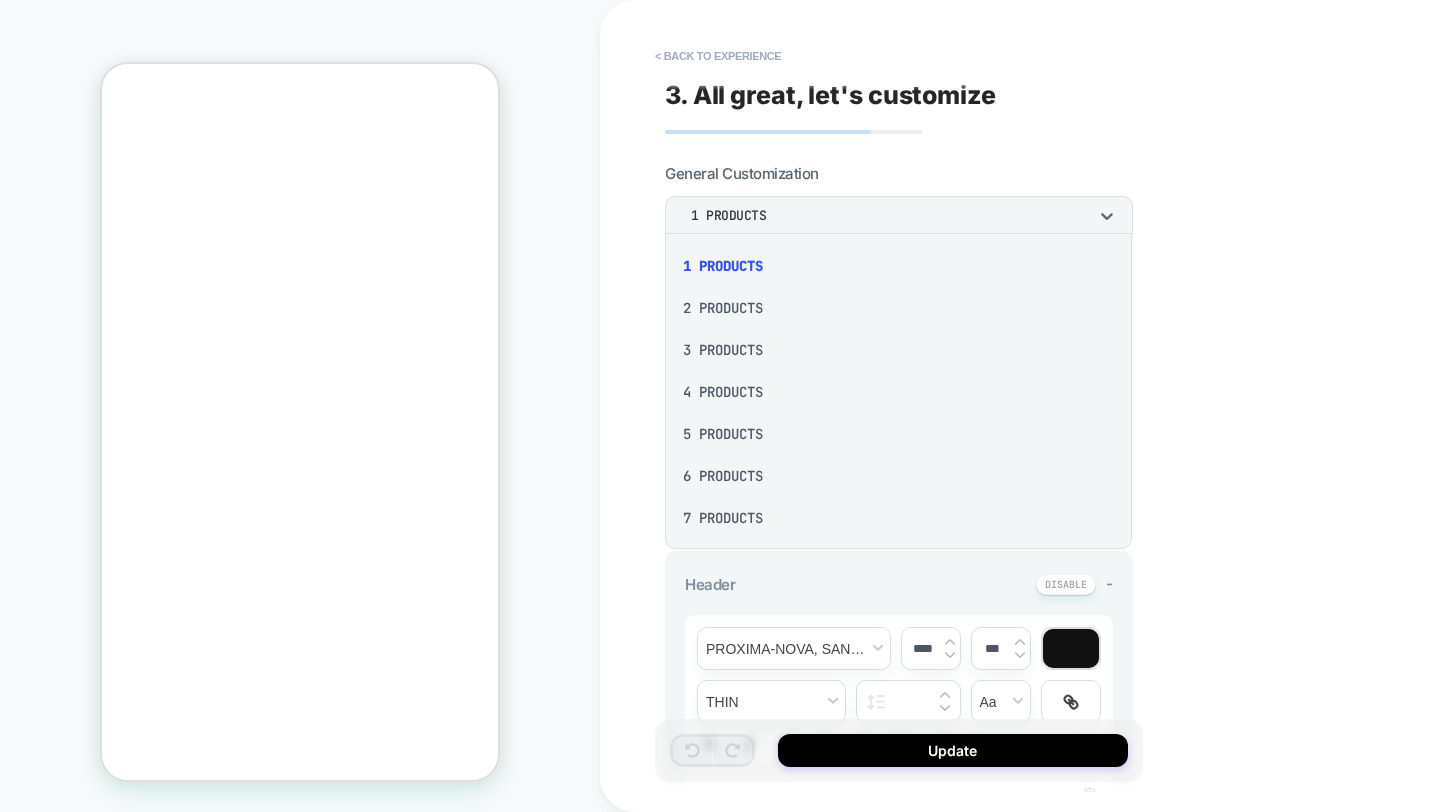 click at bounding box center (720, 406) 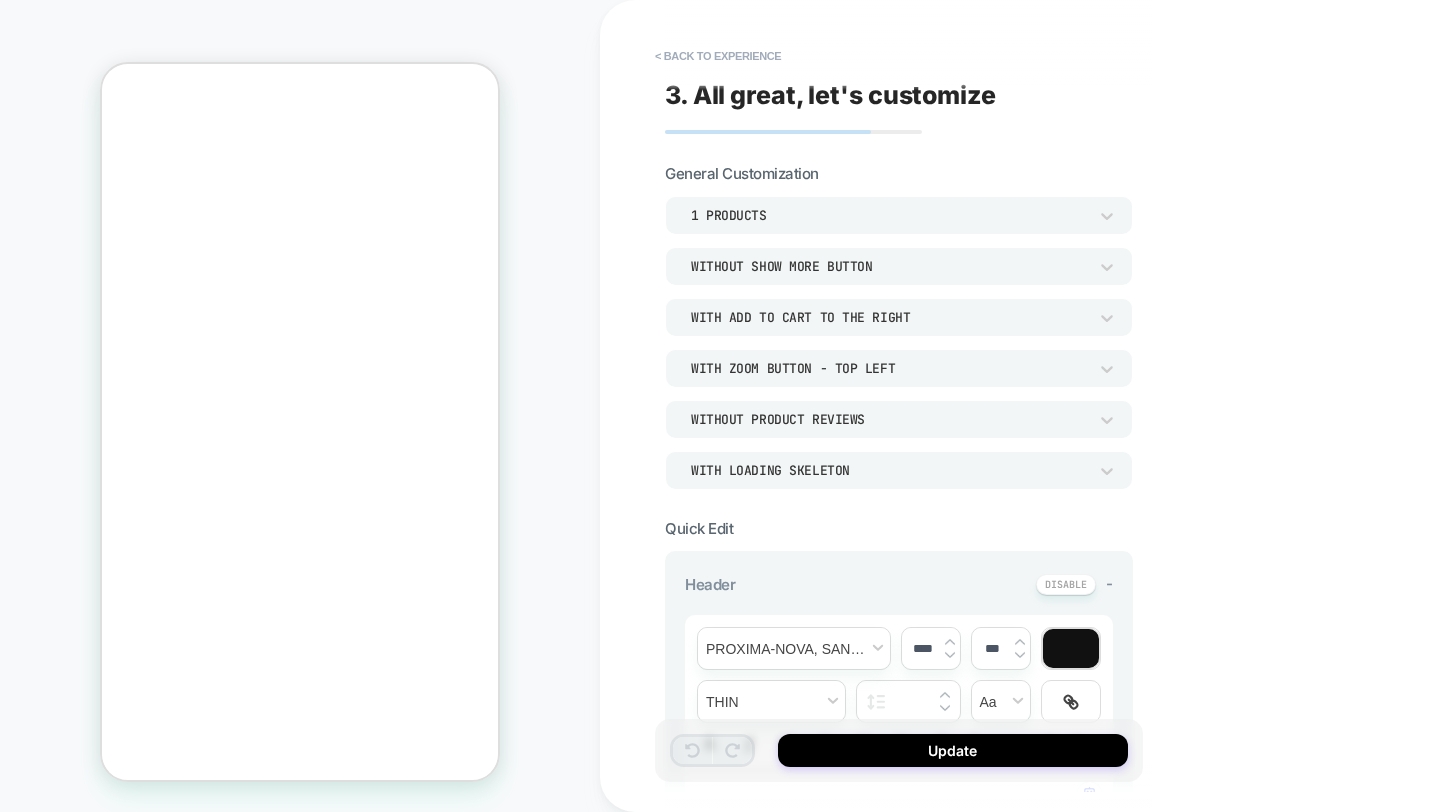 click on "Without Show more button" at bounding box center [889, 266] 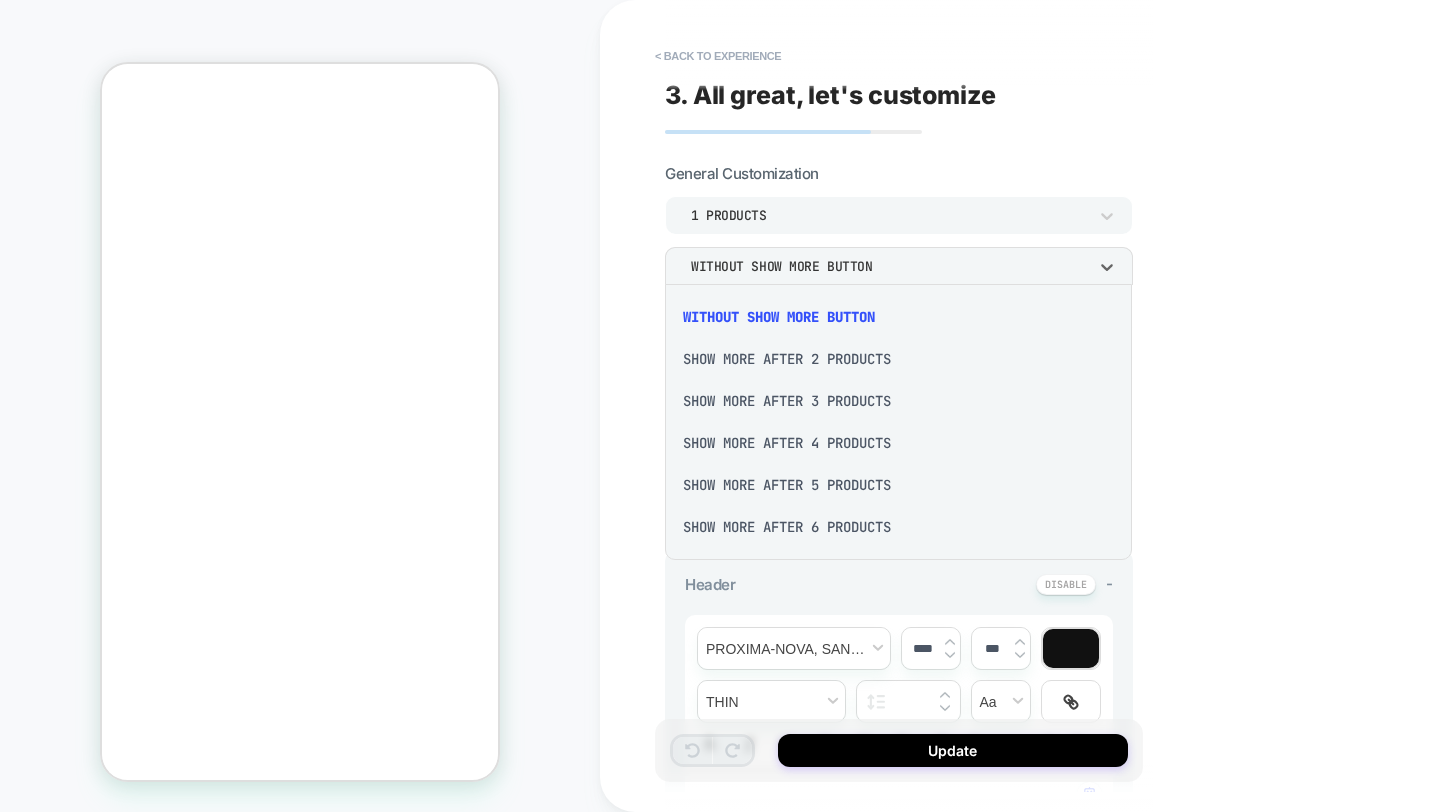 click at bounding box center (720, 406) 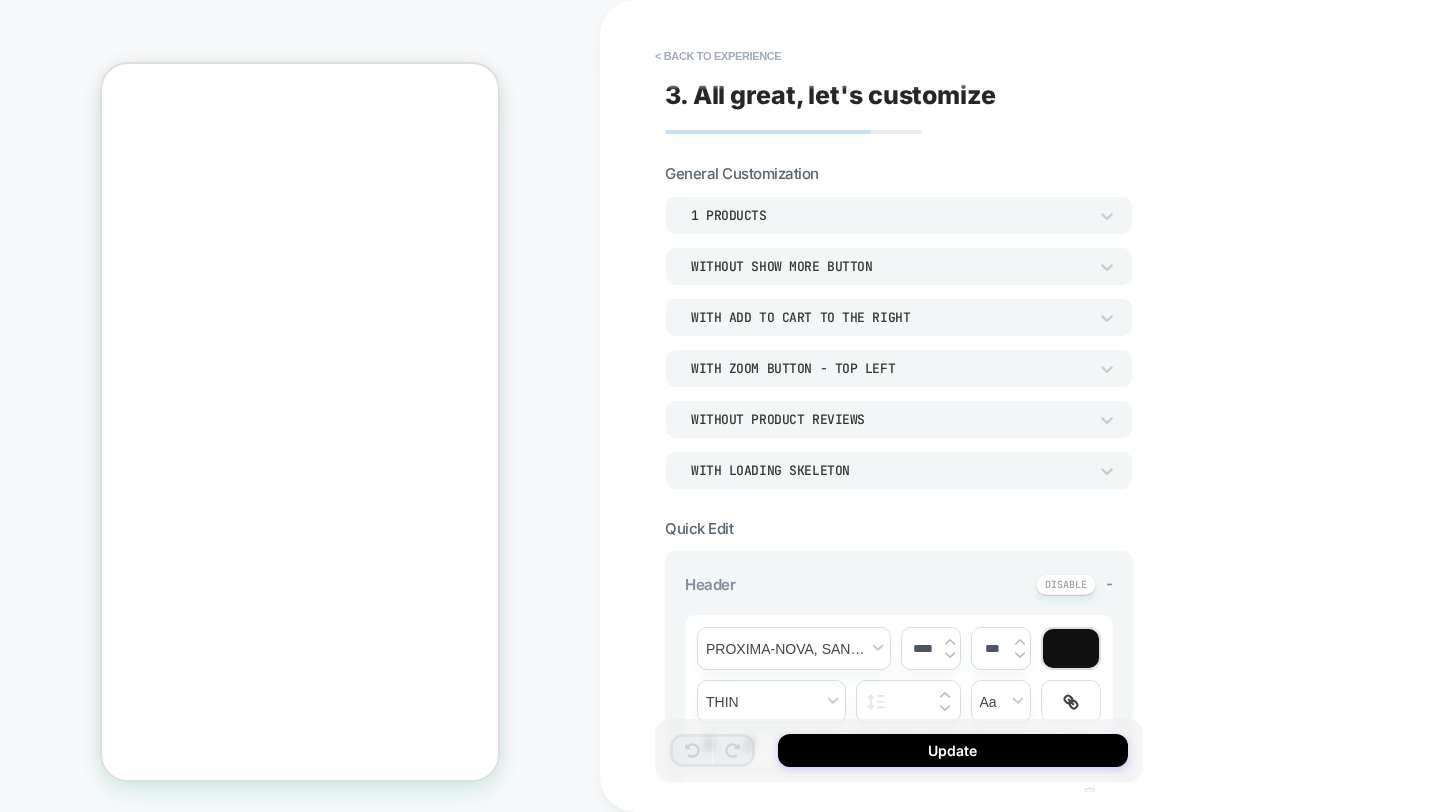 click on "With add to cart to the right" at bounding box center (889, 317) 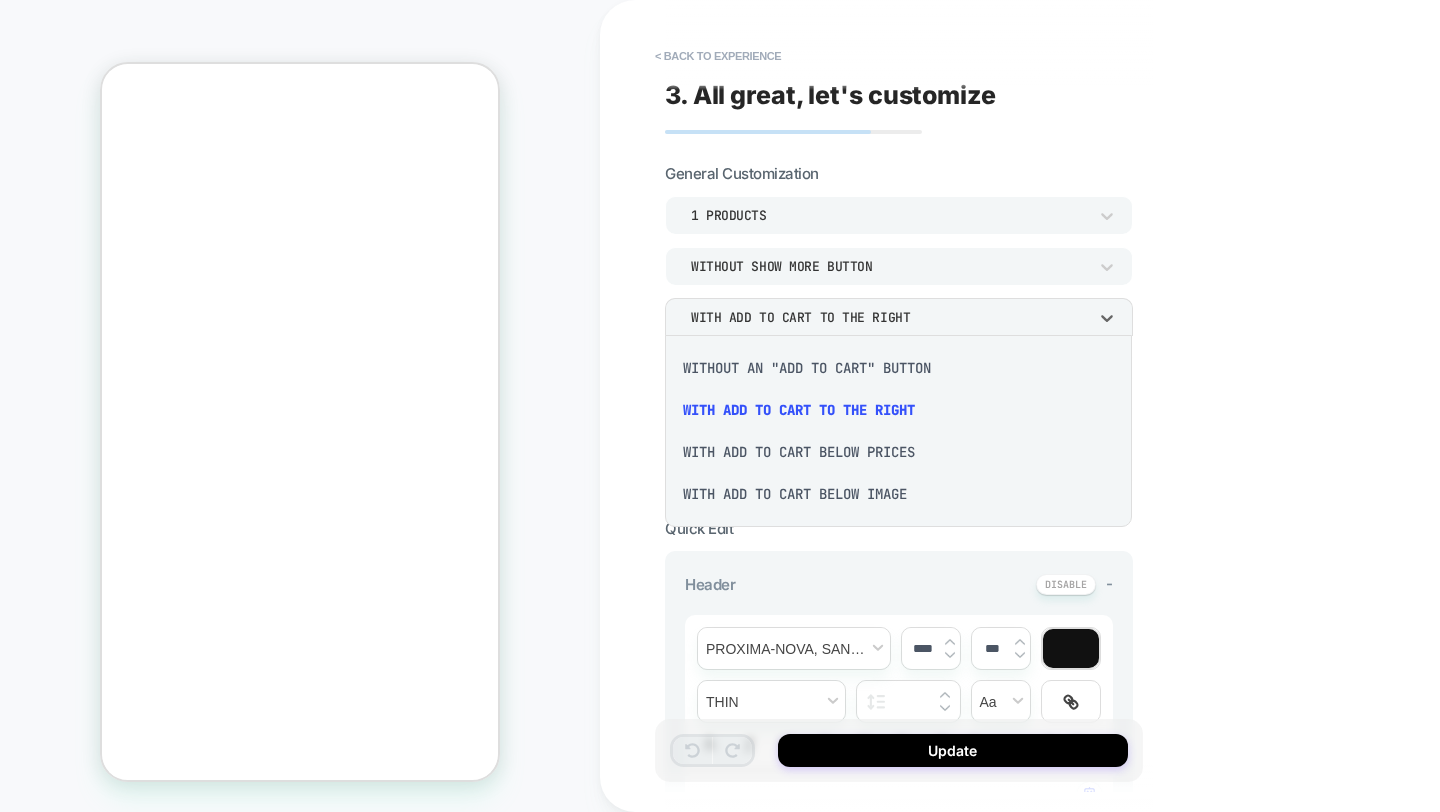 click at bounding box center [720, 406] 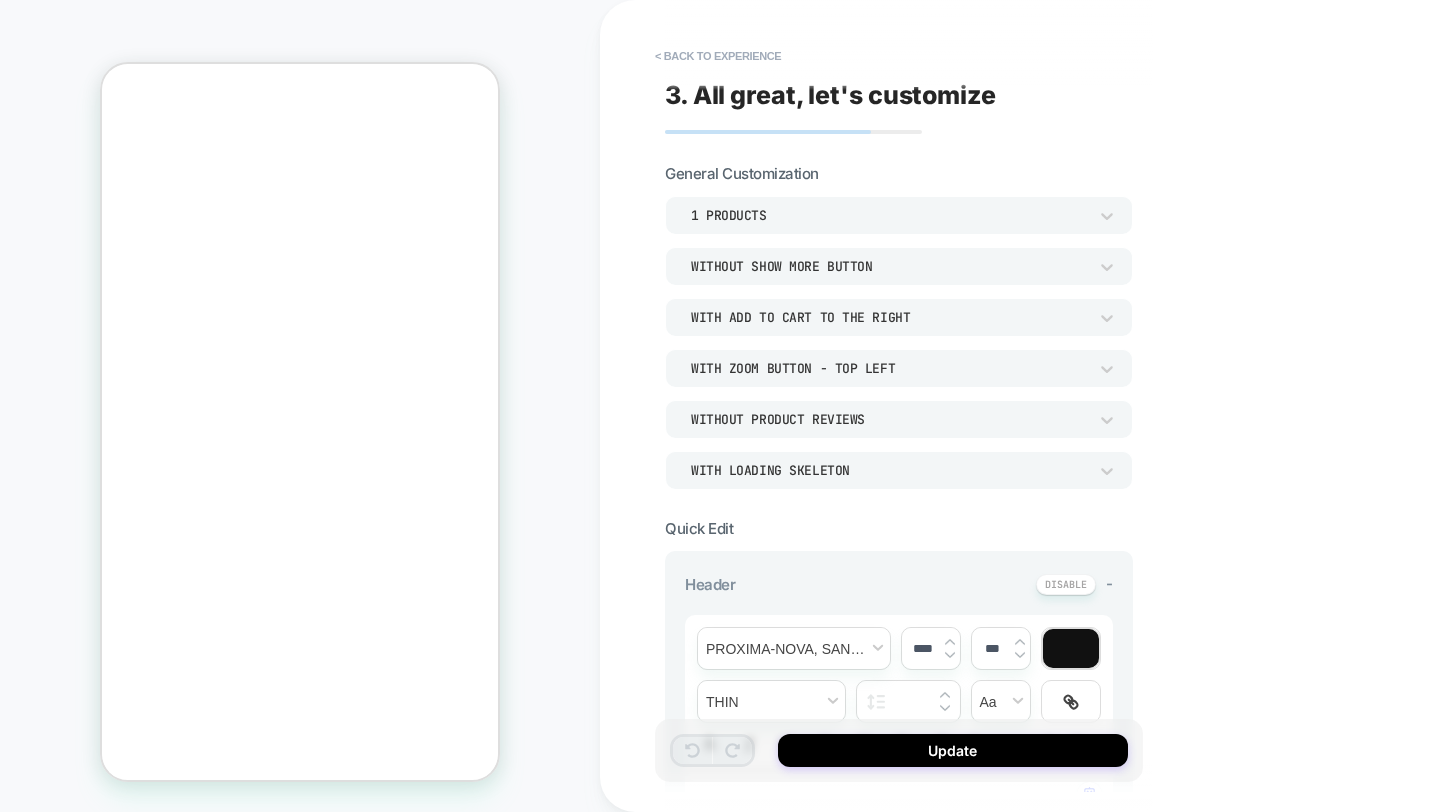 click on "With Zoom Button - Top Left" at bounding box center (889, 368) 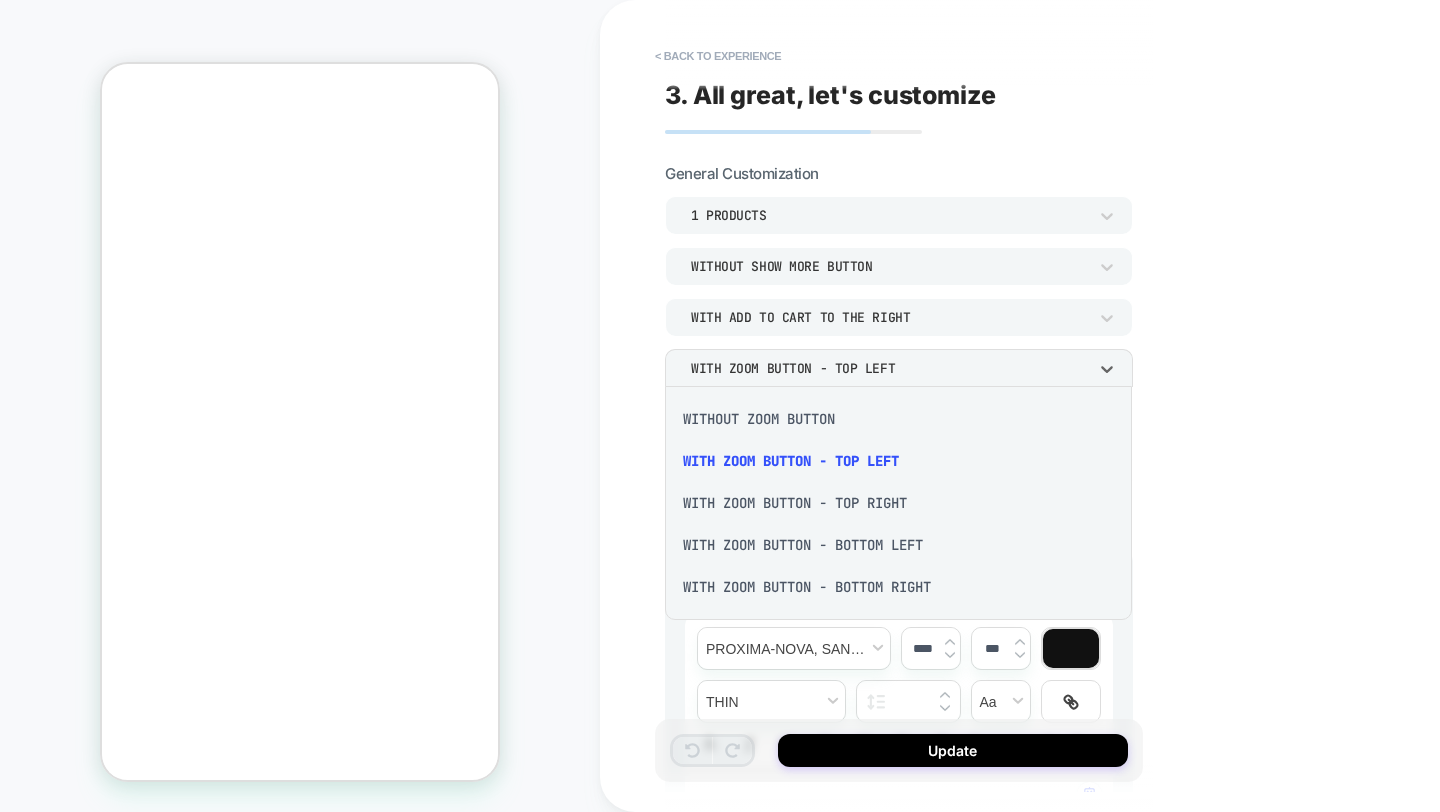click at bounding box center (720, 406) 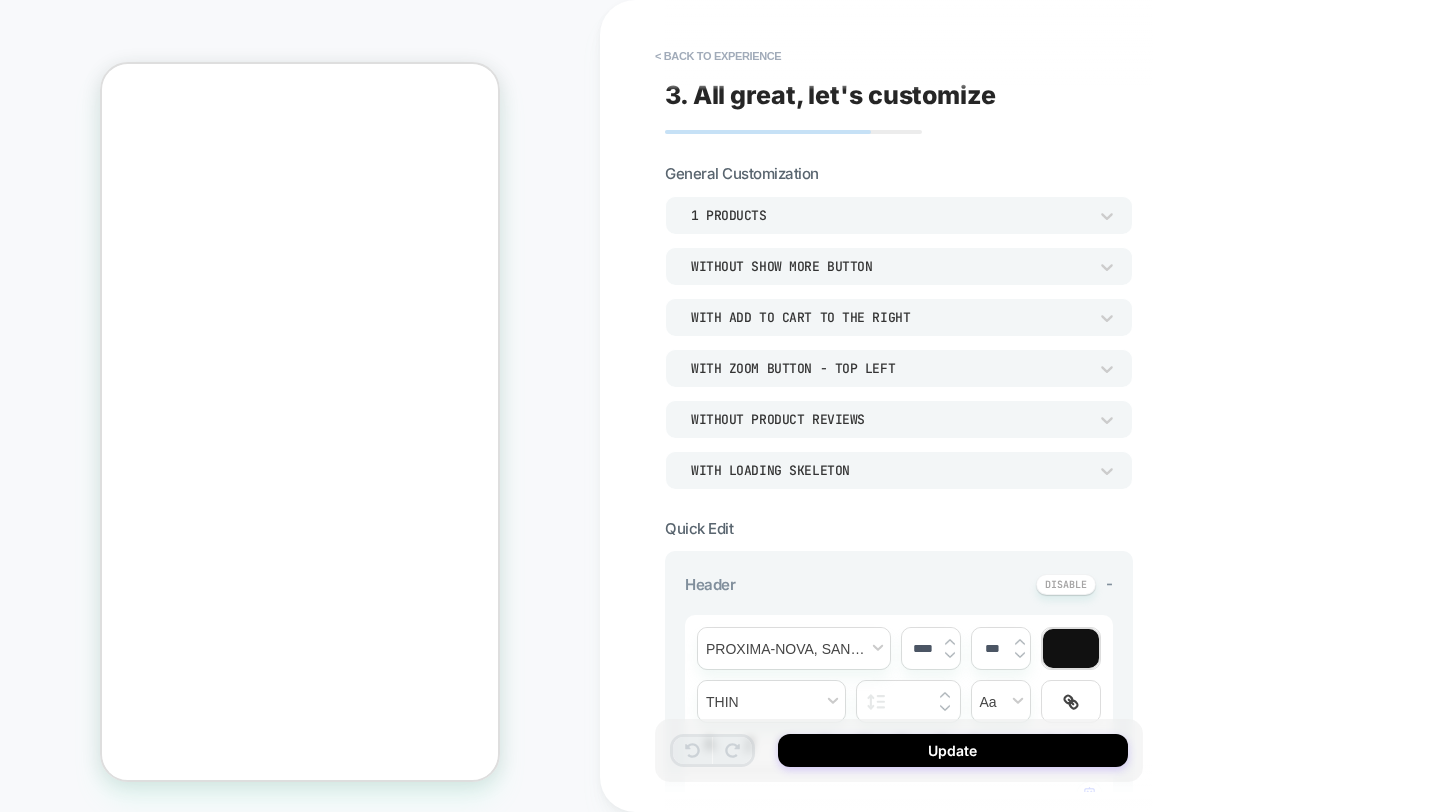 click on "With Zoom Button - Top Left" at bounding box center (889, 368) 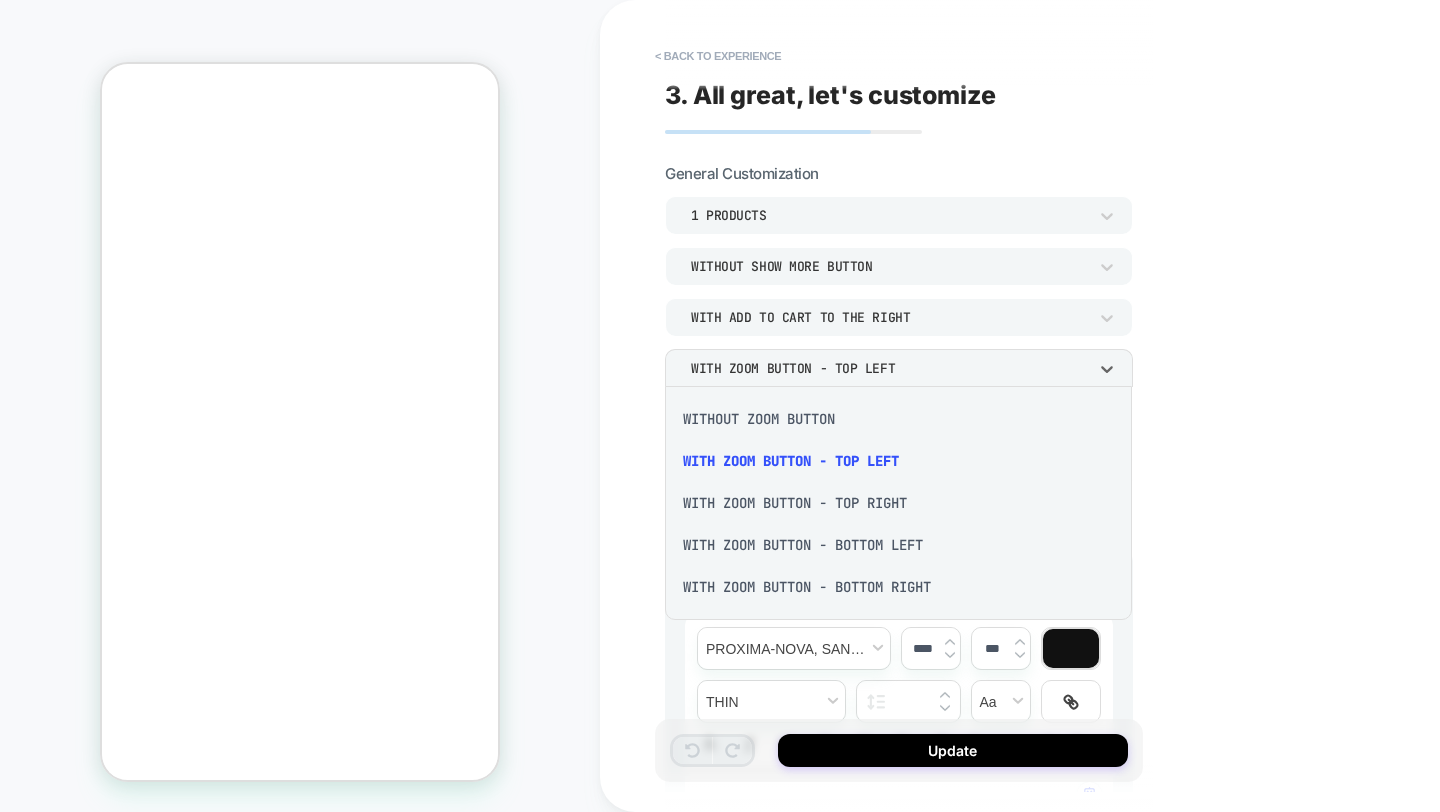 click at bounding box center (720, 406) 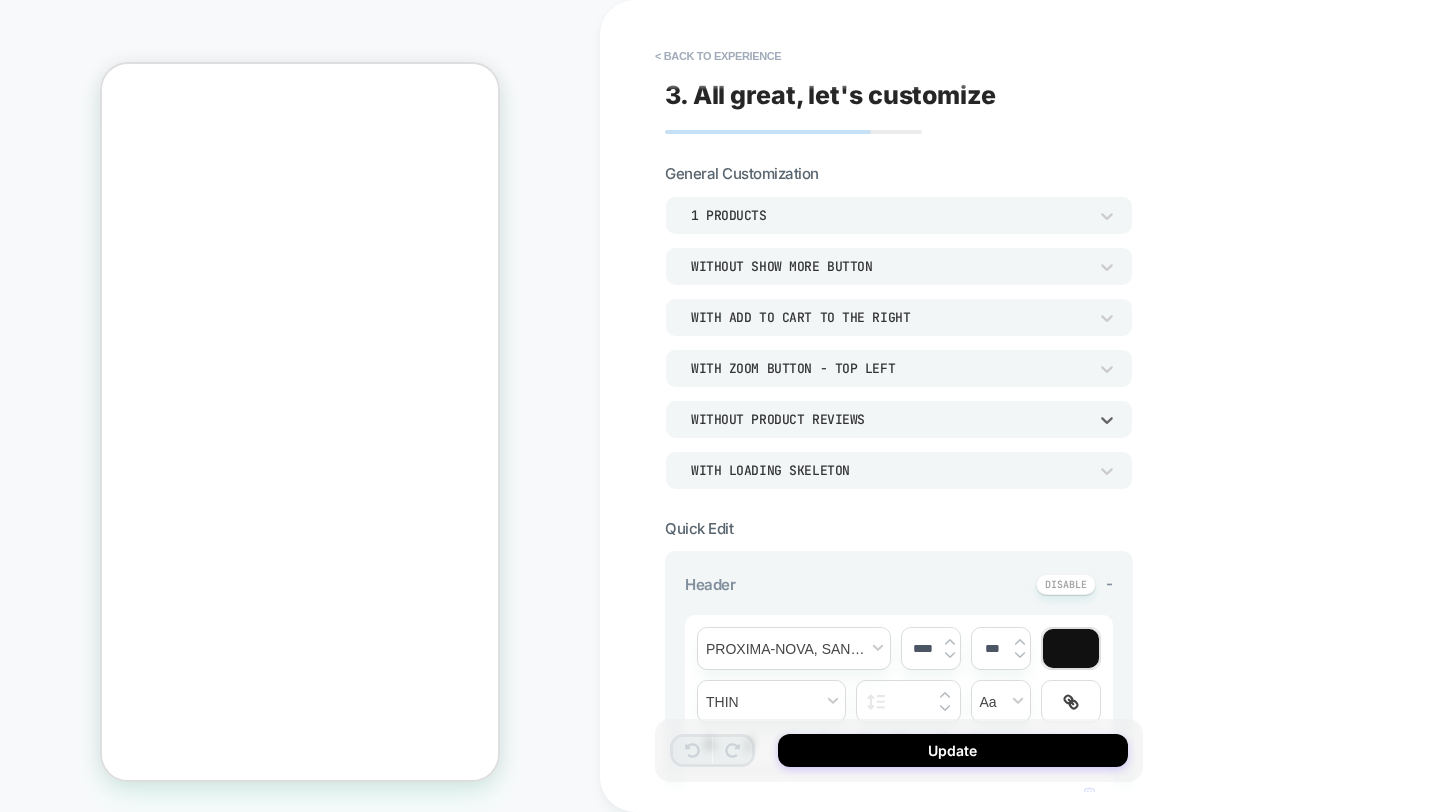click on "Without Product Reviews" at bounding box center [889, 419] 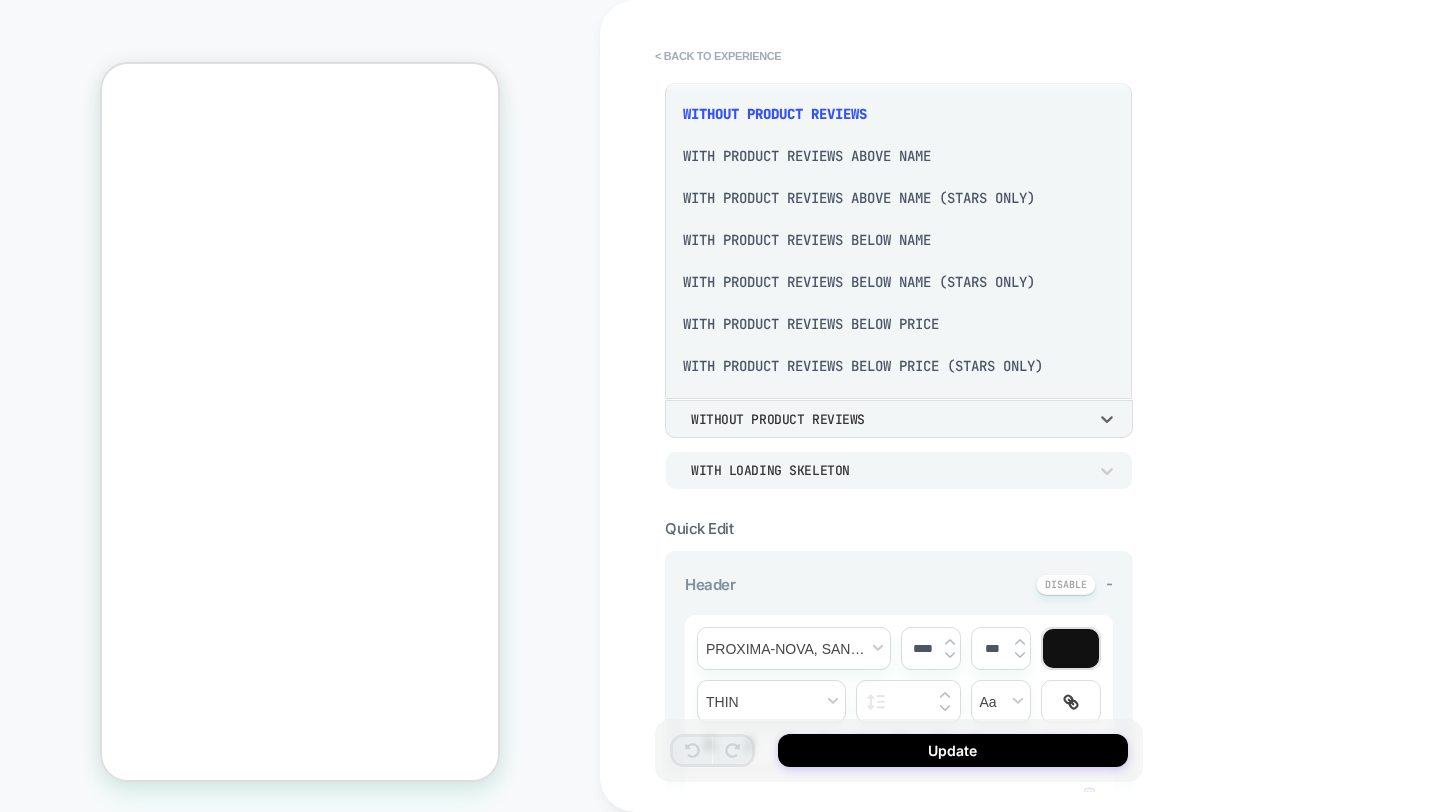click at bounding box center [720, 406] 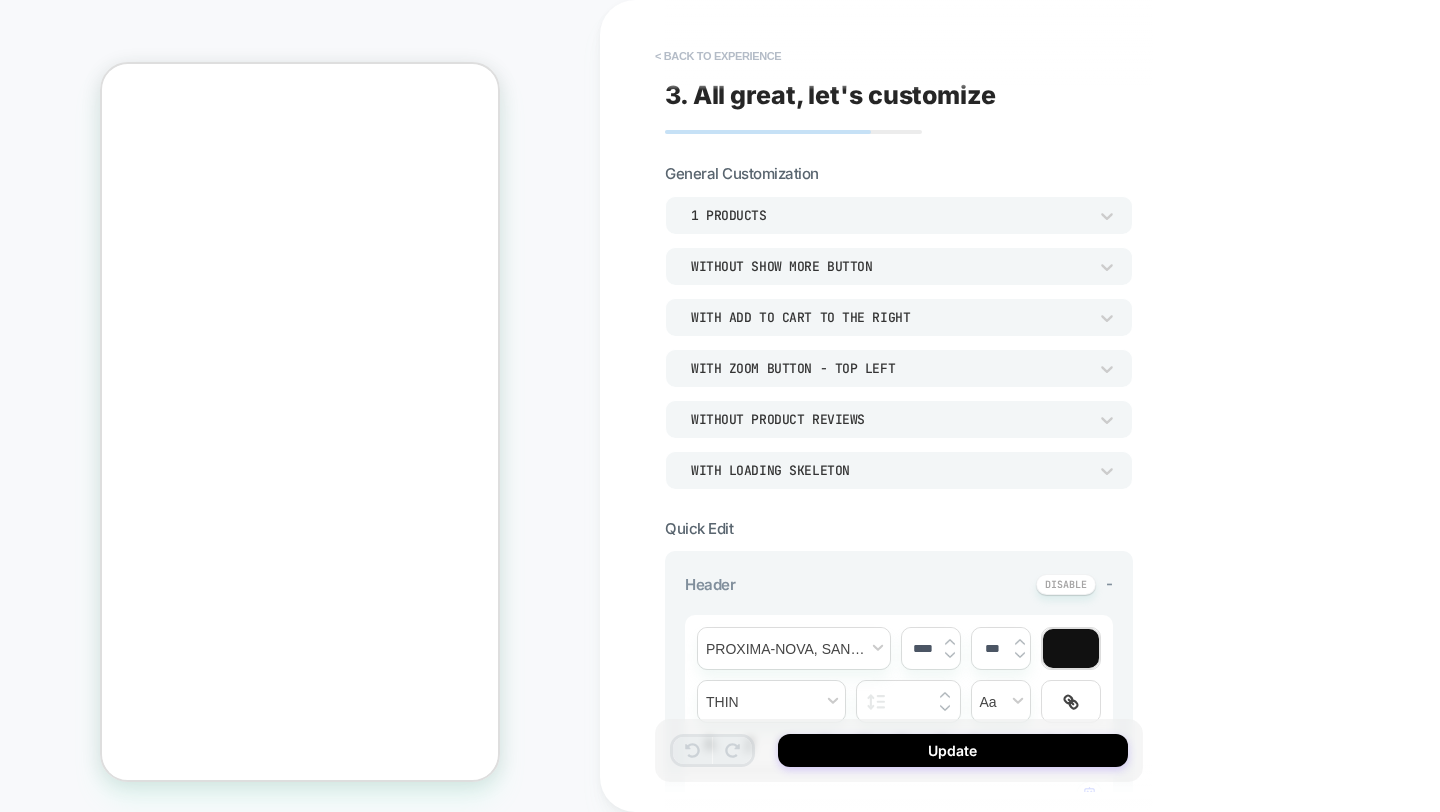 click on "< Back to experience" at bounding box center (718, 56) 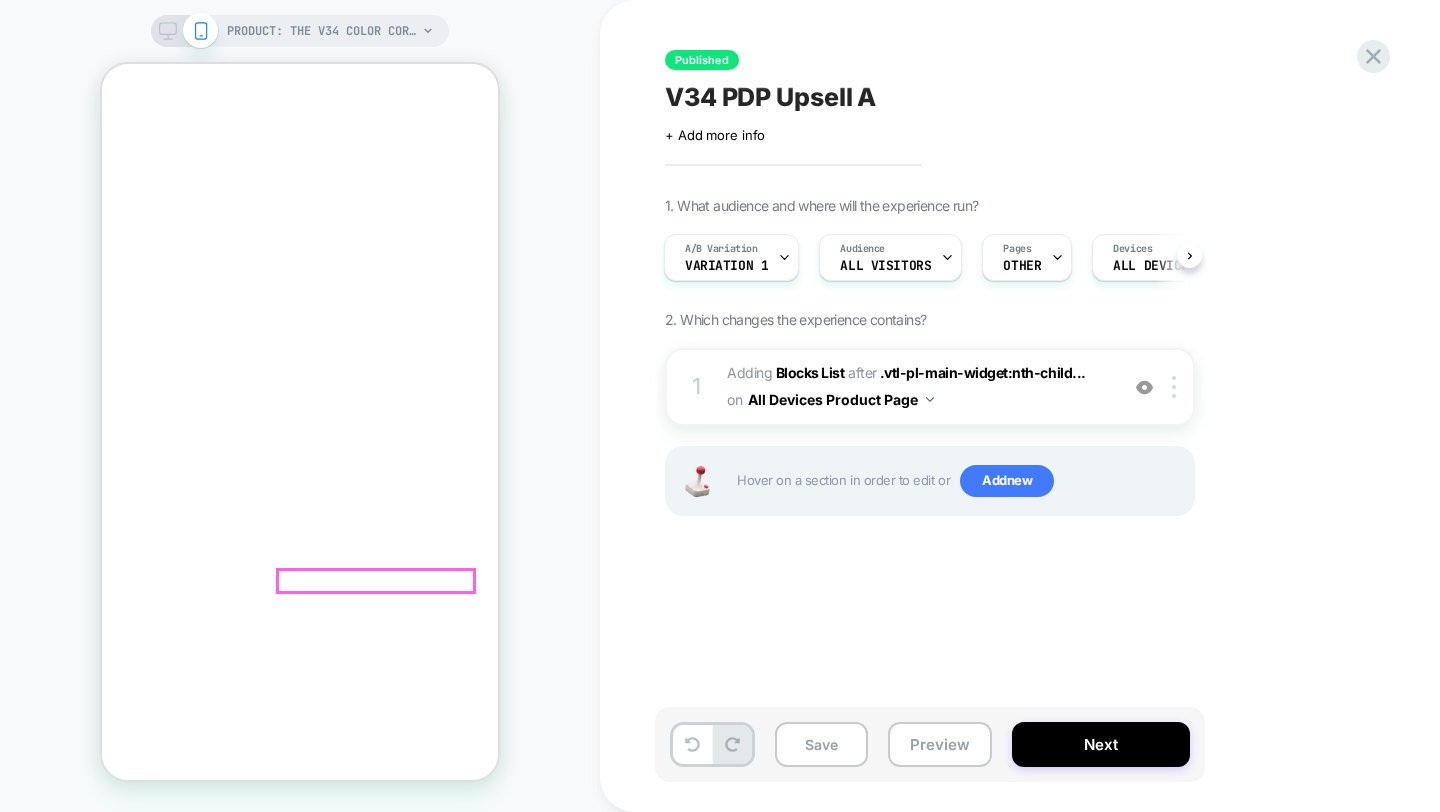 click on "19.000 KD" at bounding box center [277, 21398] 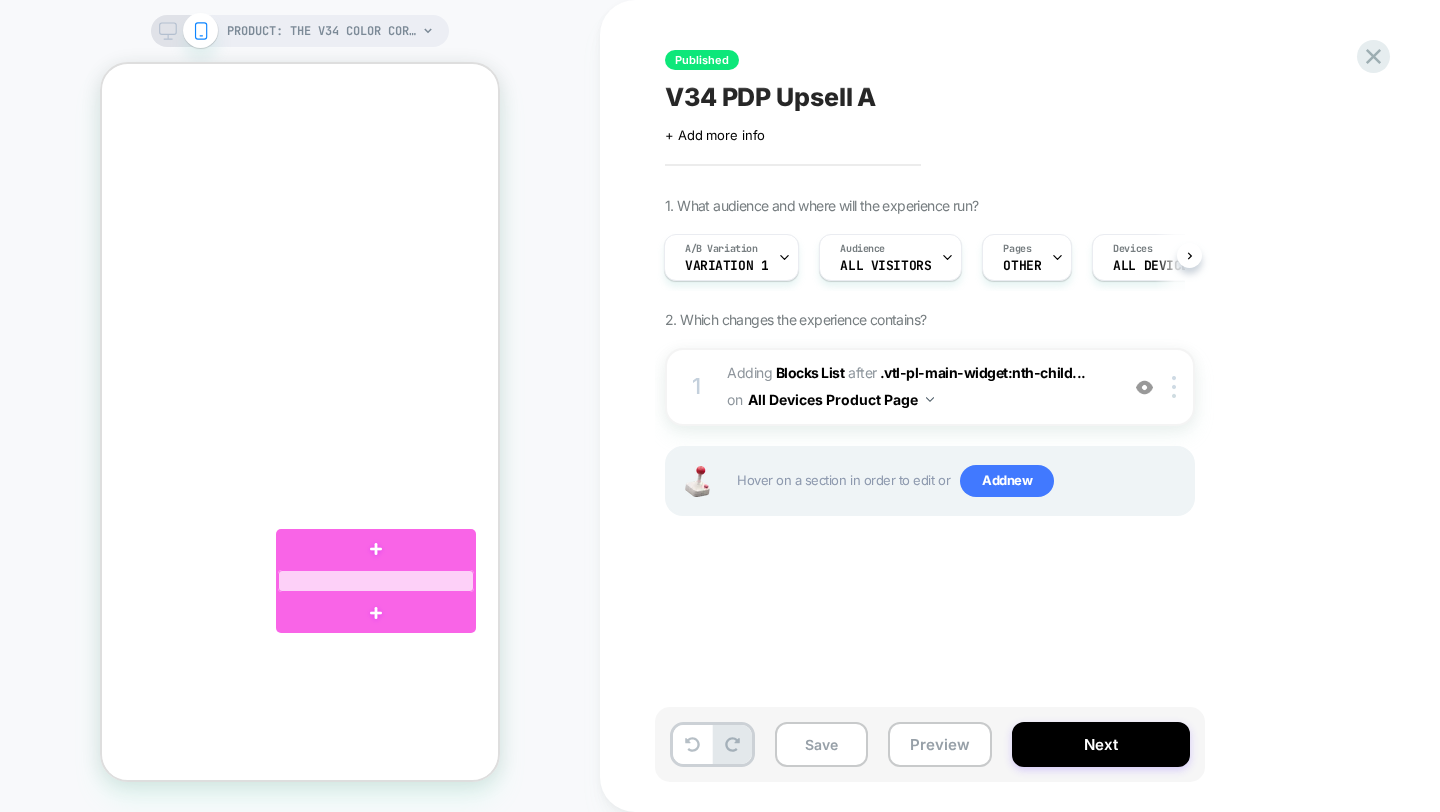 click at bounding box center (376, 581) 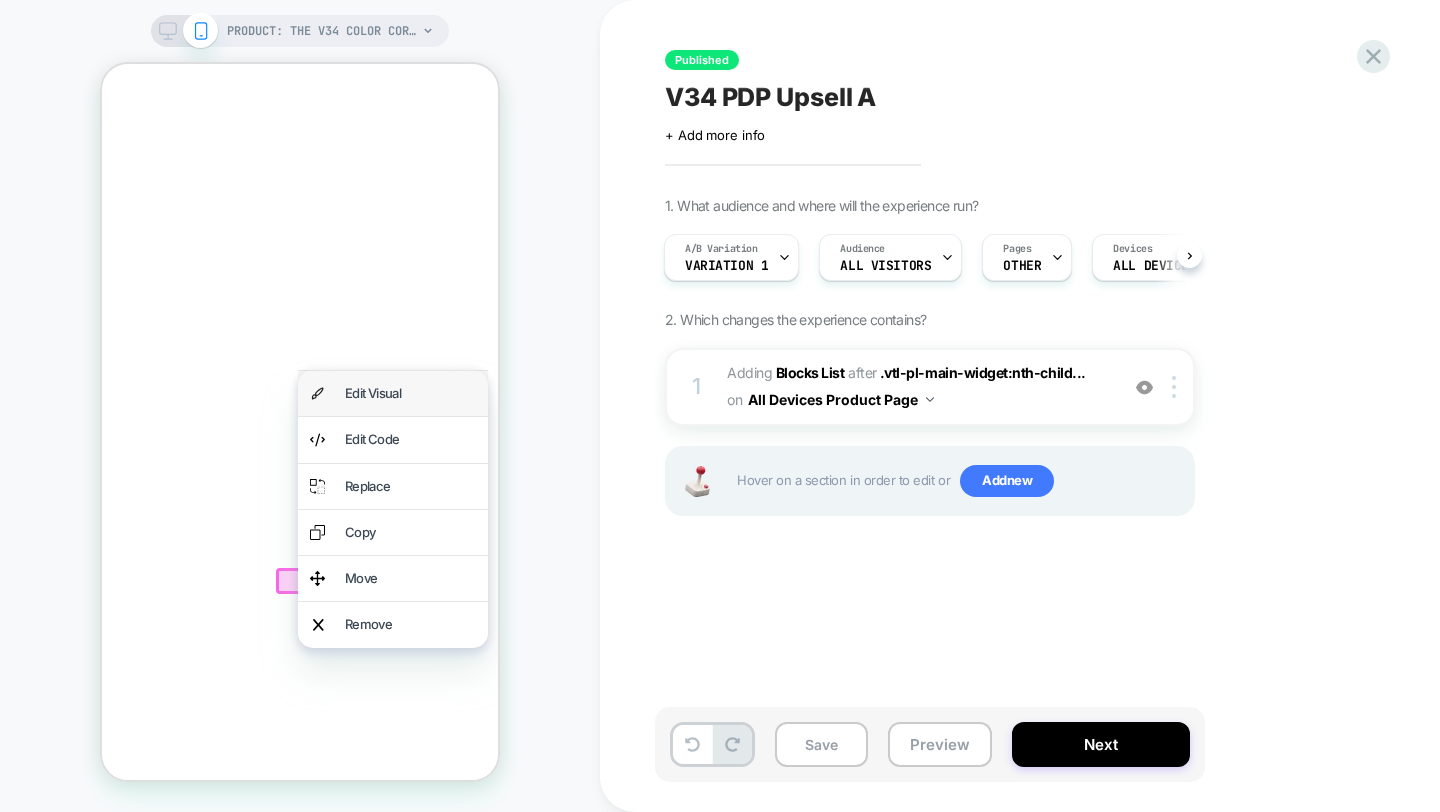 click on "Edit Visual" at bounding box center [410, 393] 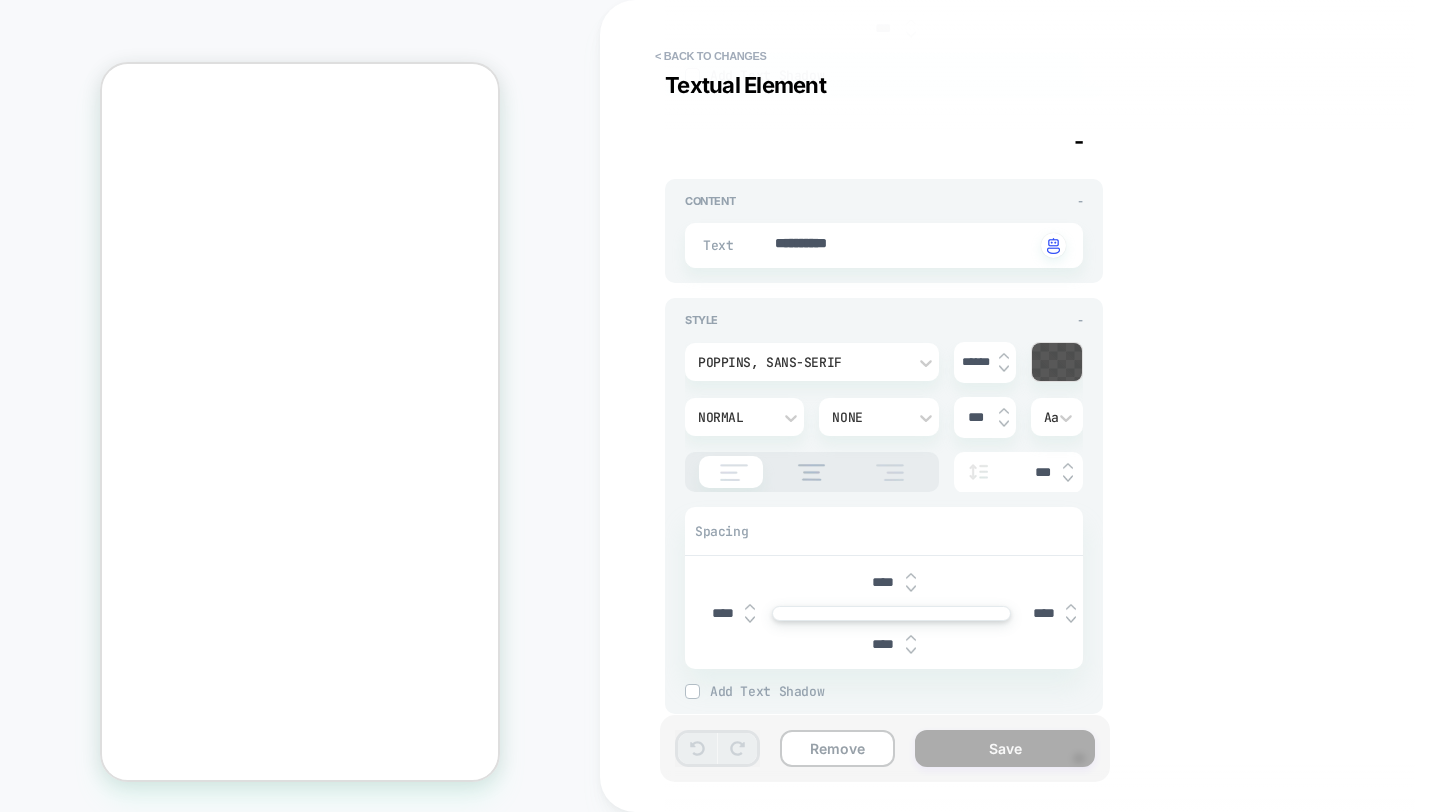 type on "*" 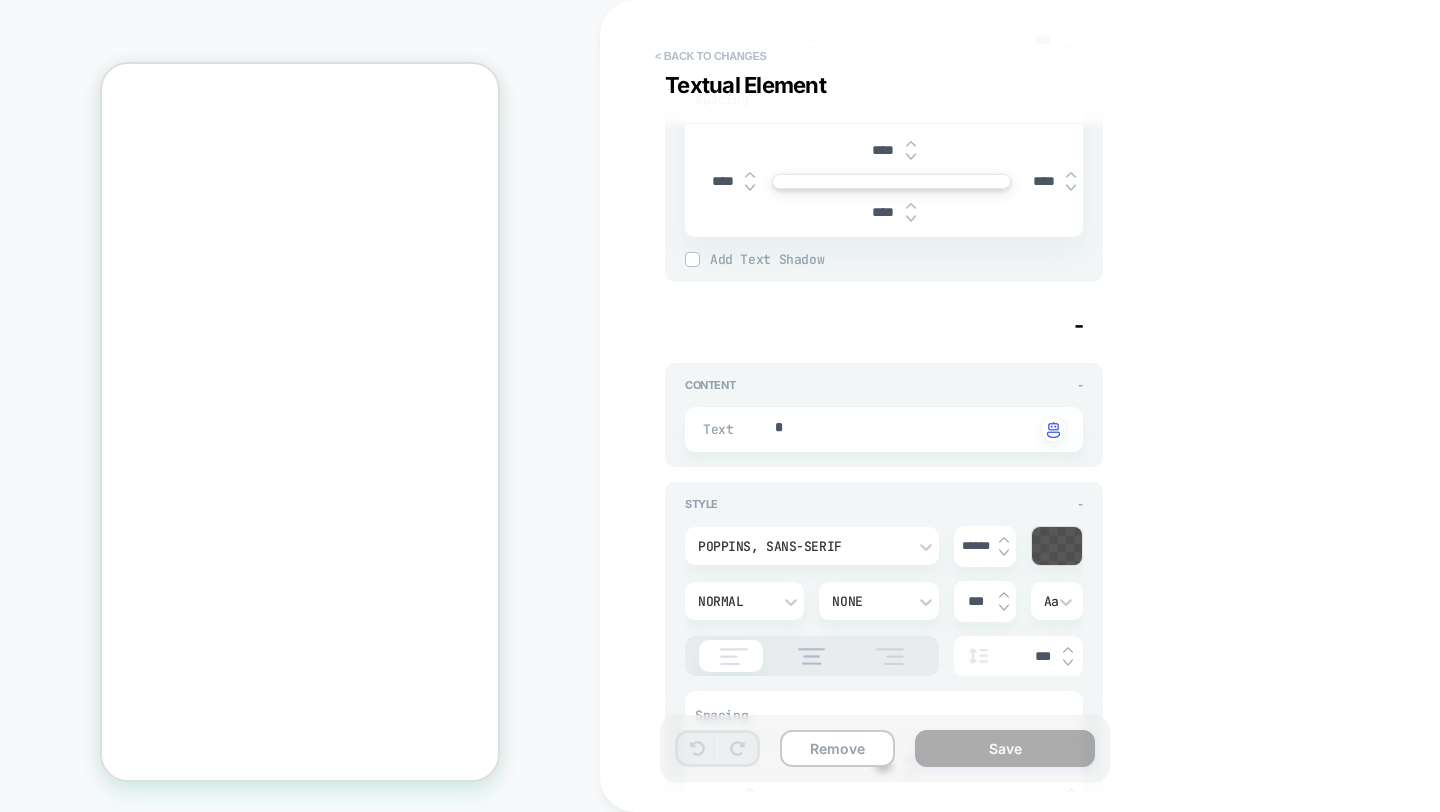 click on "< Back to changes" at bounding box center (711, 56) 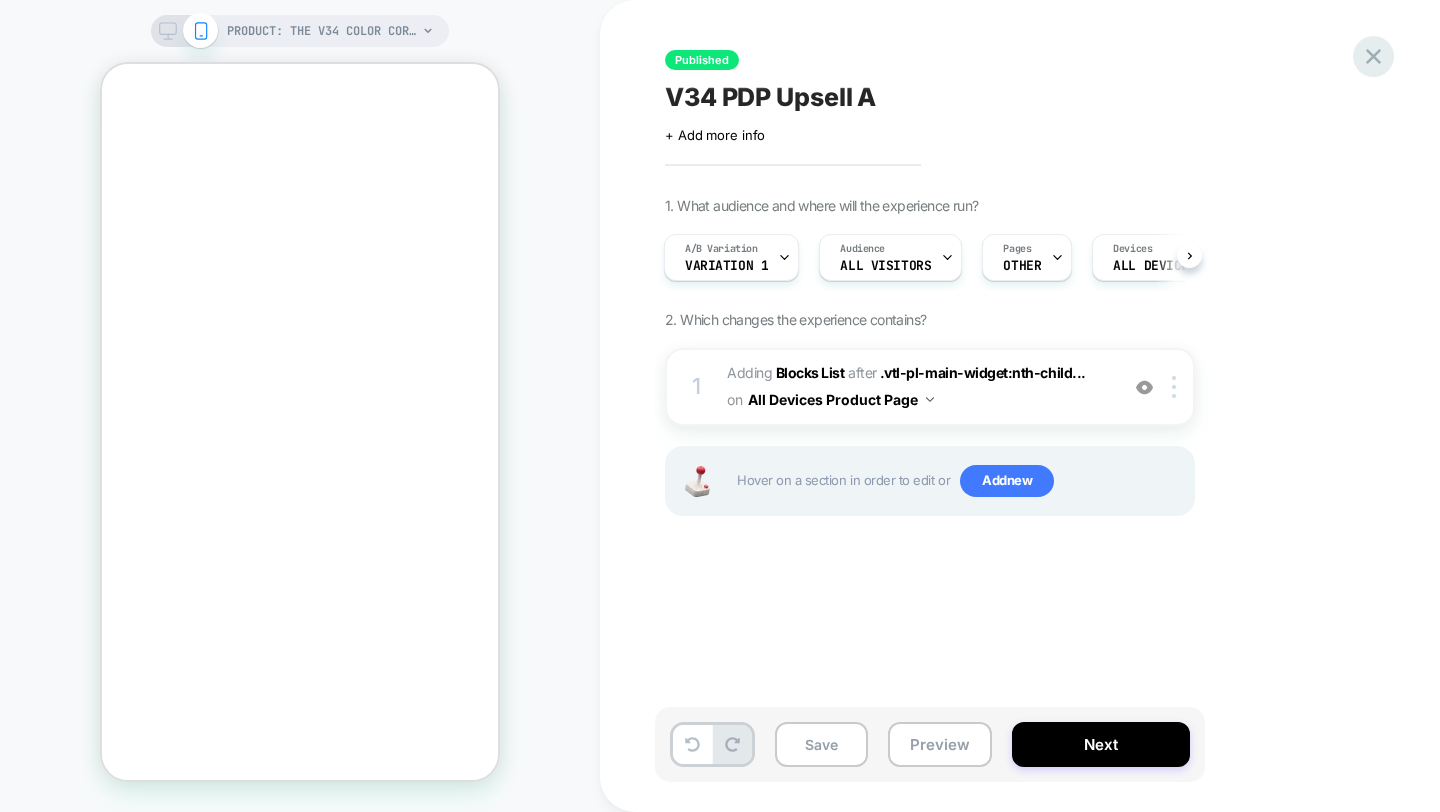 click 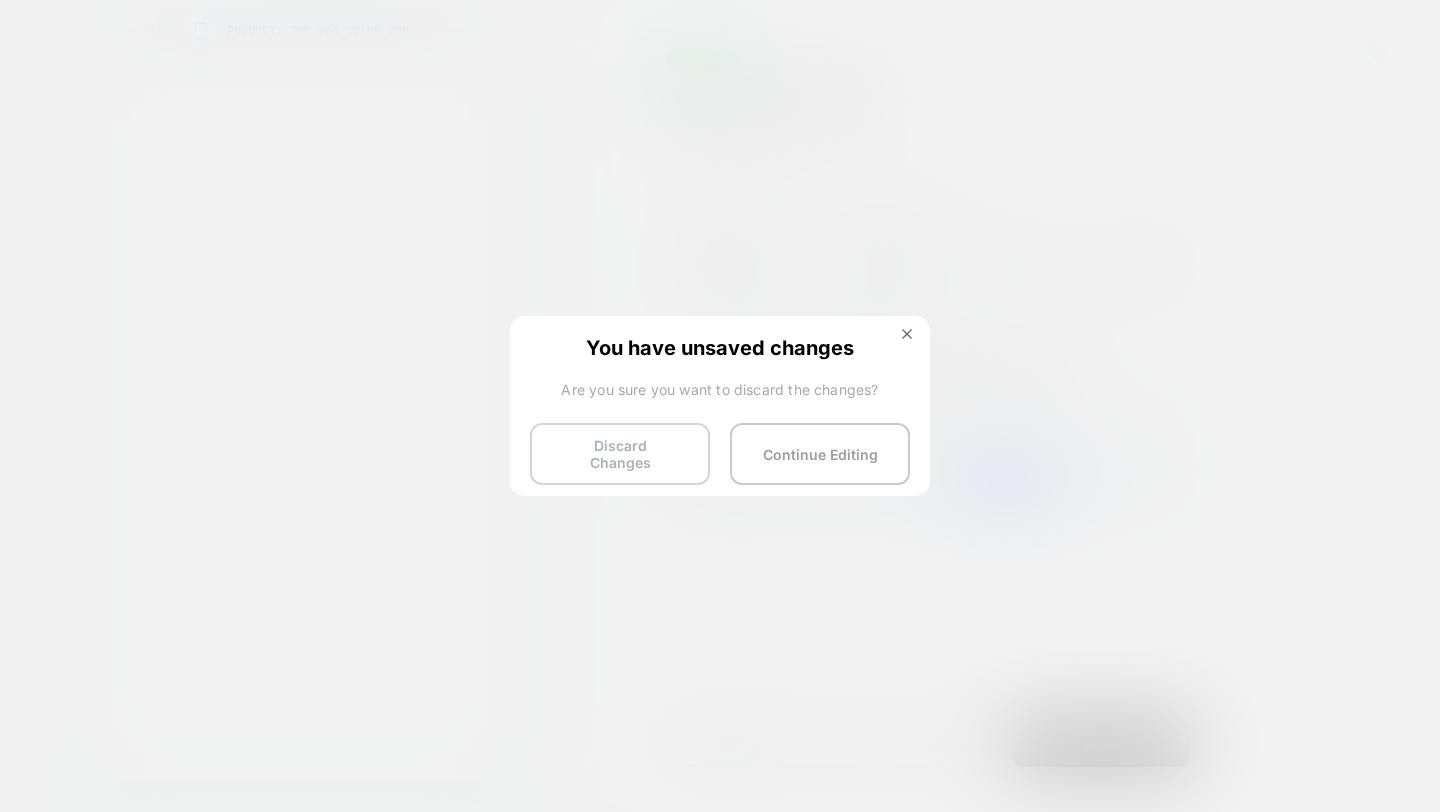 click on "Discard Changes" at bounding box center (620, 454) 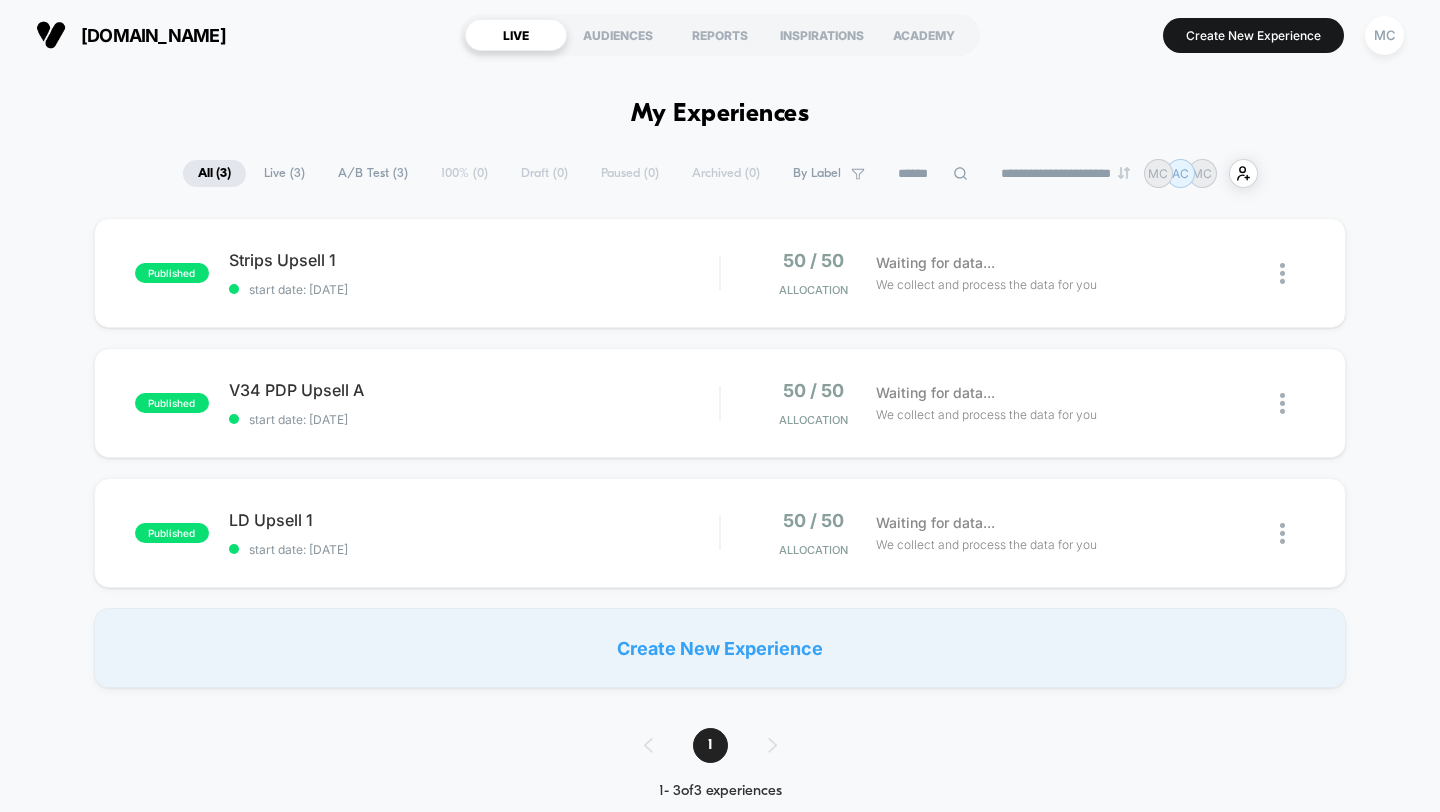 scroll, scrollTop: 0, scrollLeft: 0, axis: both 